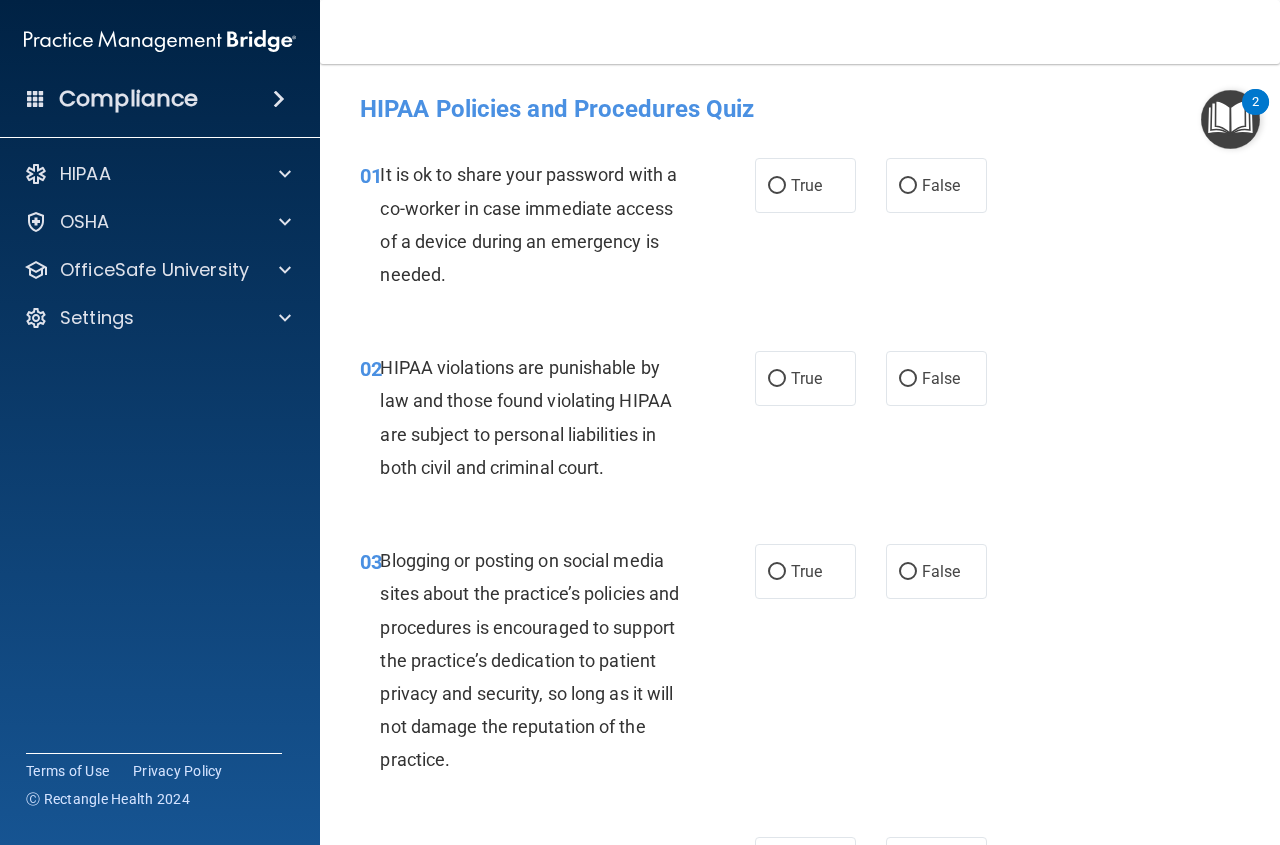 scroll, scrollTop: 0, scrollLeft: 0, axis: both 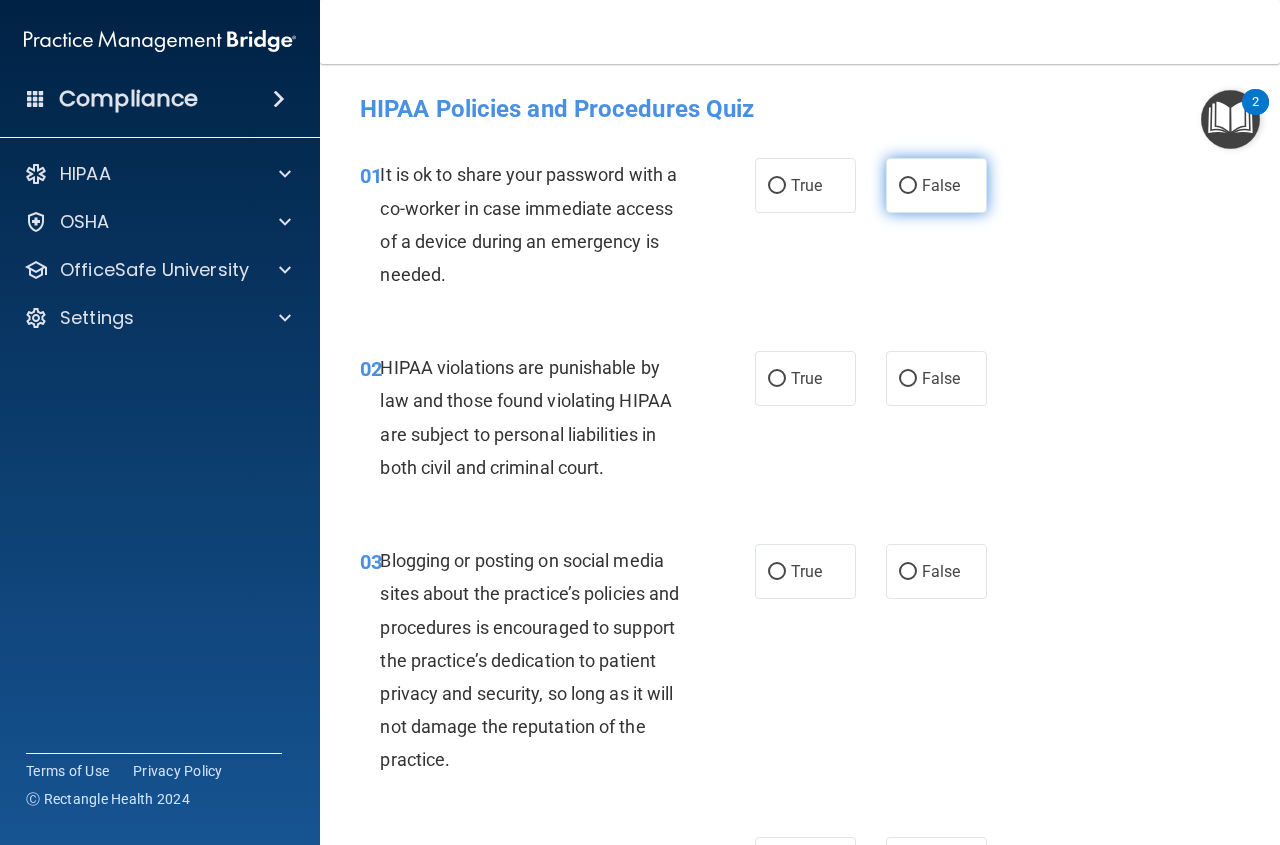 click on "False" at bounding box center [936, 185] 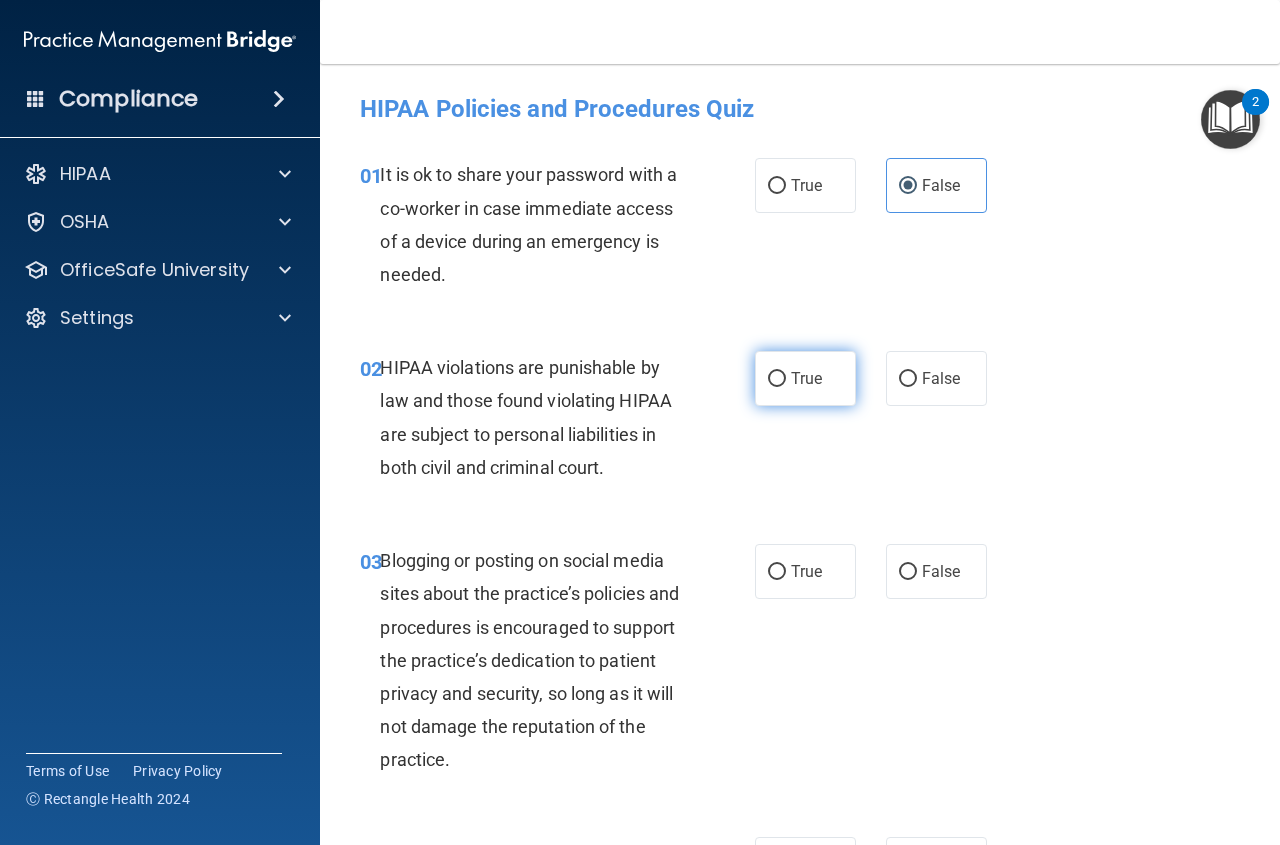 click on "True" at bounding box center (805, 378) 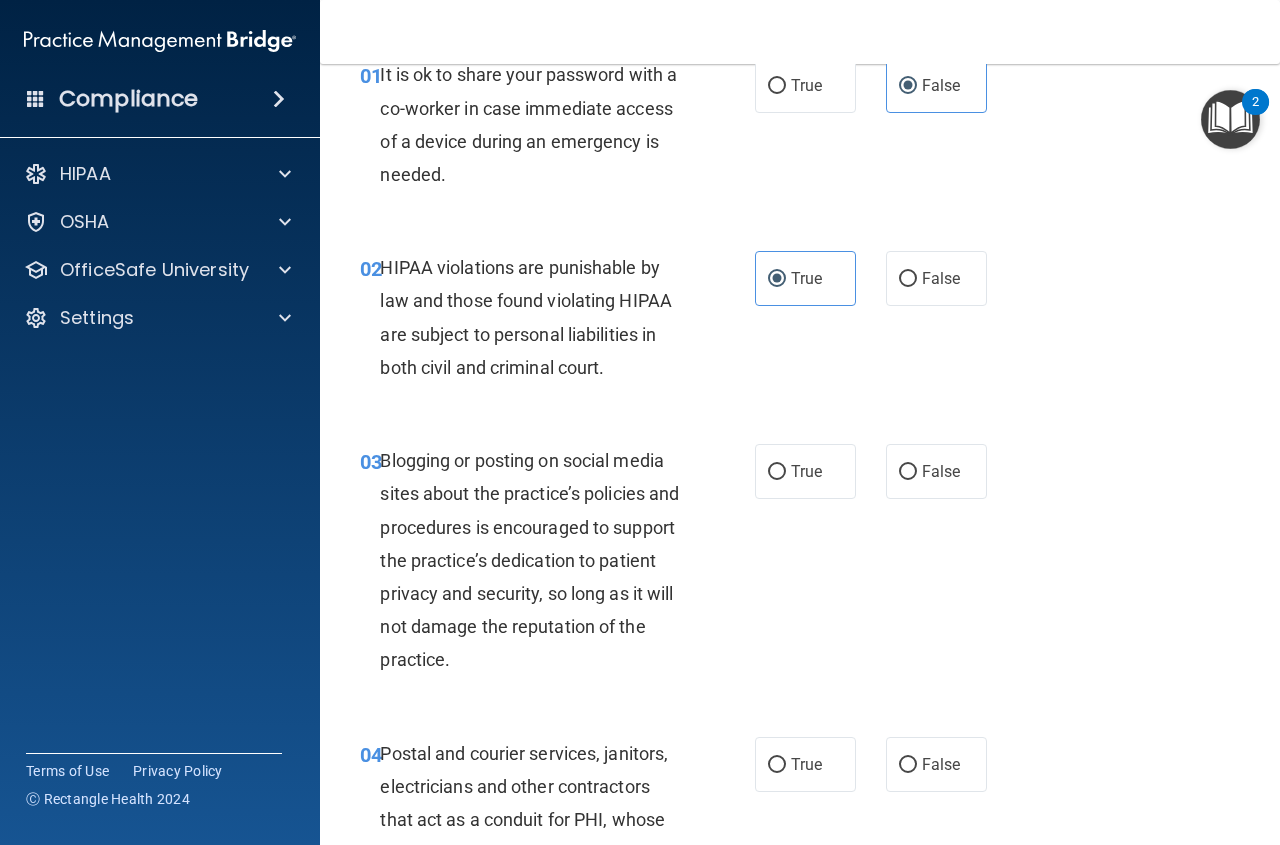 scroll, scrollTop: 125, scrollLeft: 0, axis: vertical 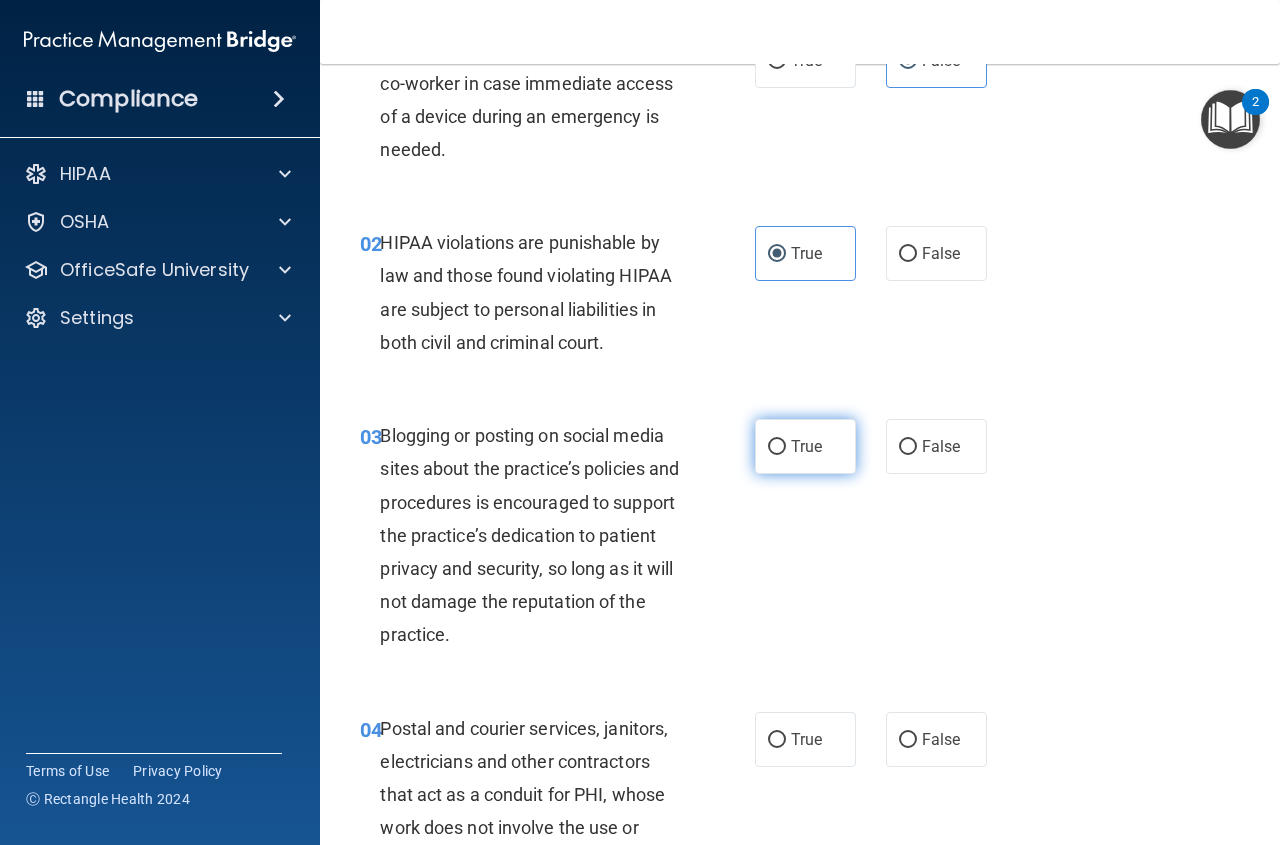 click on "True" at bounding box center [805, 446] 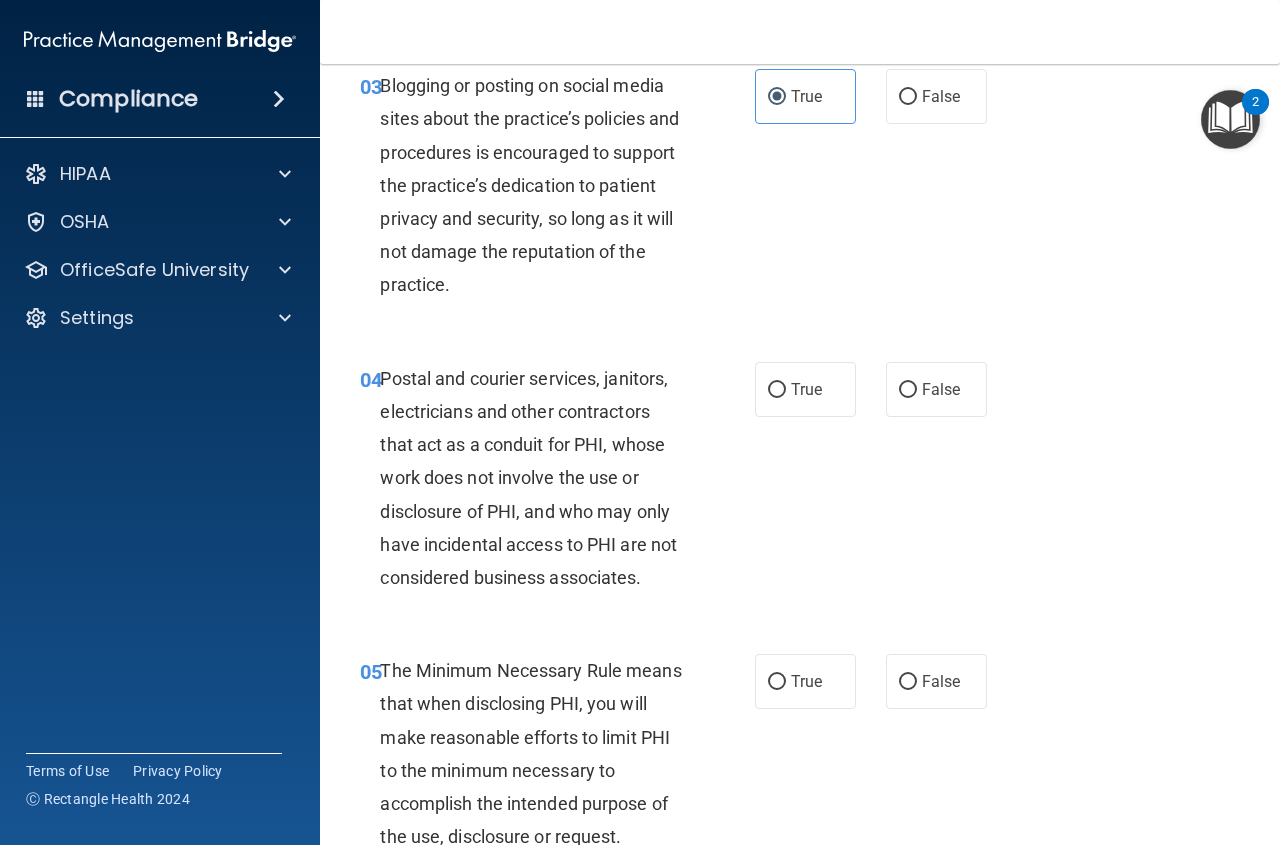 scroll, scrollTop: 625, scrollLeft: 0, axis: vertical 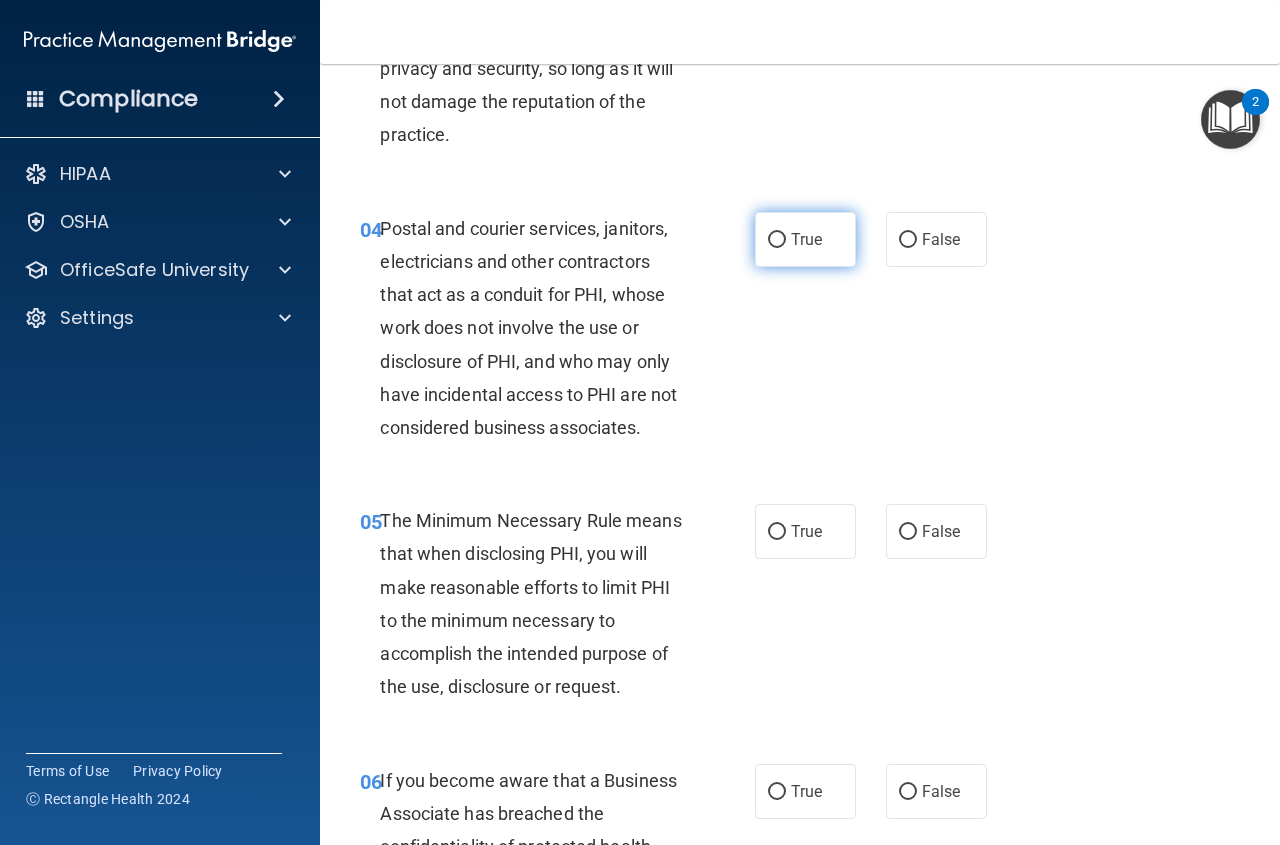 click on "True" at bounding box center (806, 239) 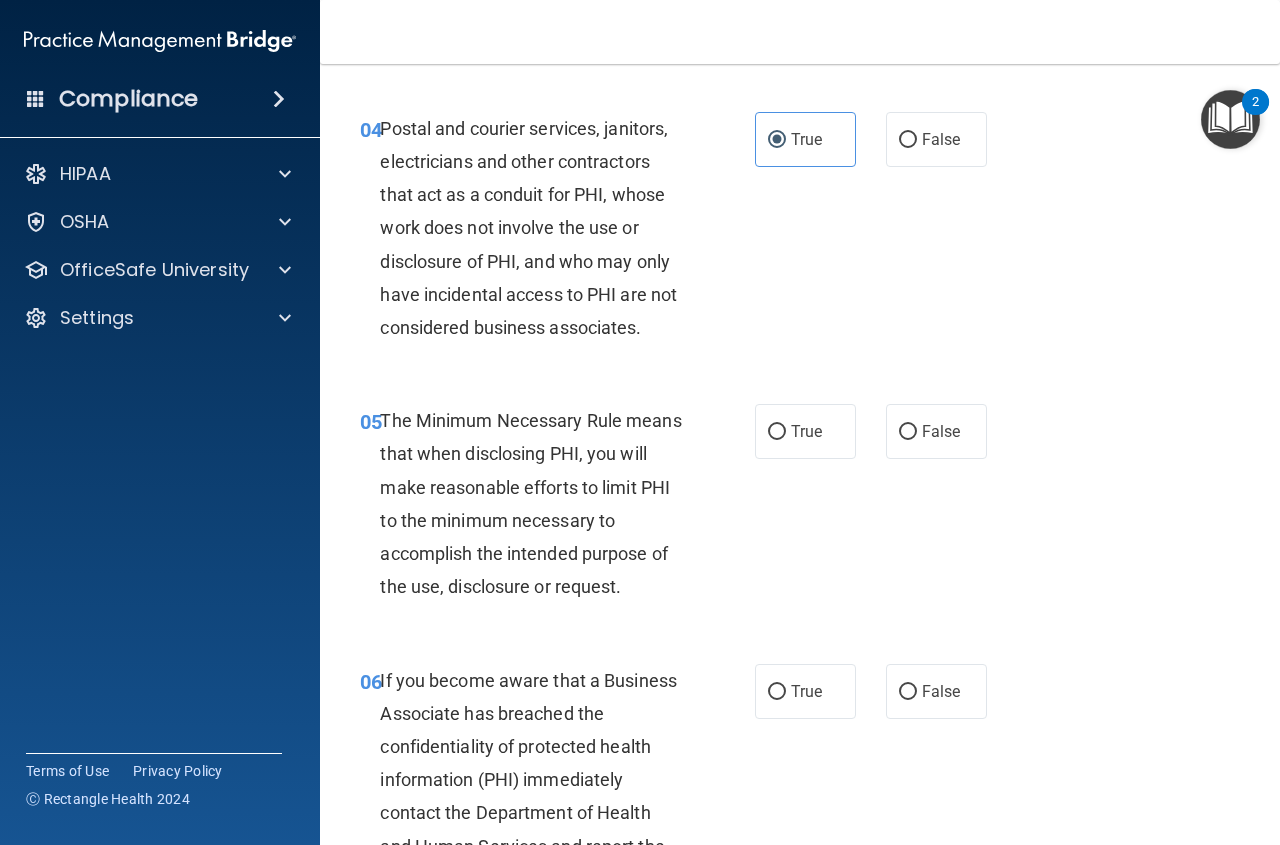 scroll, scrollTop: 875, scrollLeft: 0, axis: vertical 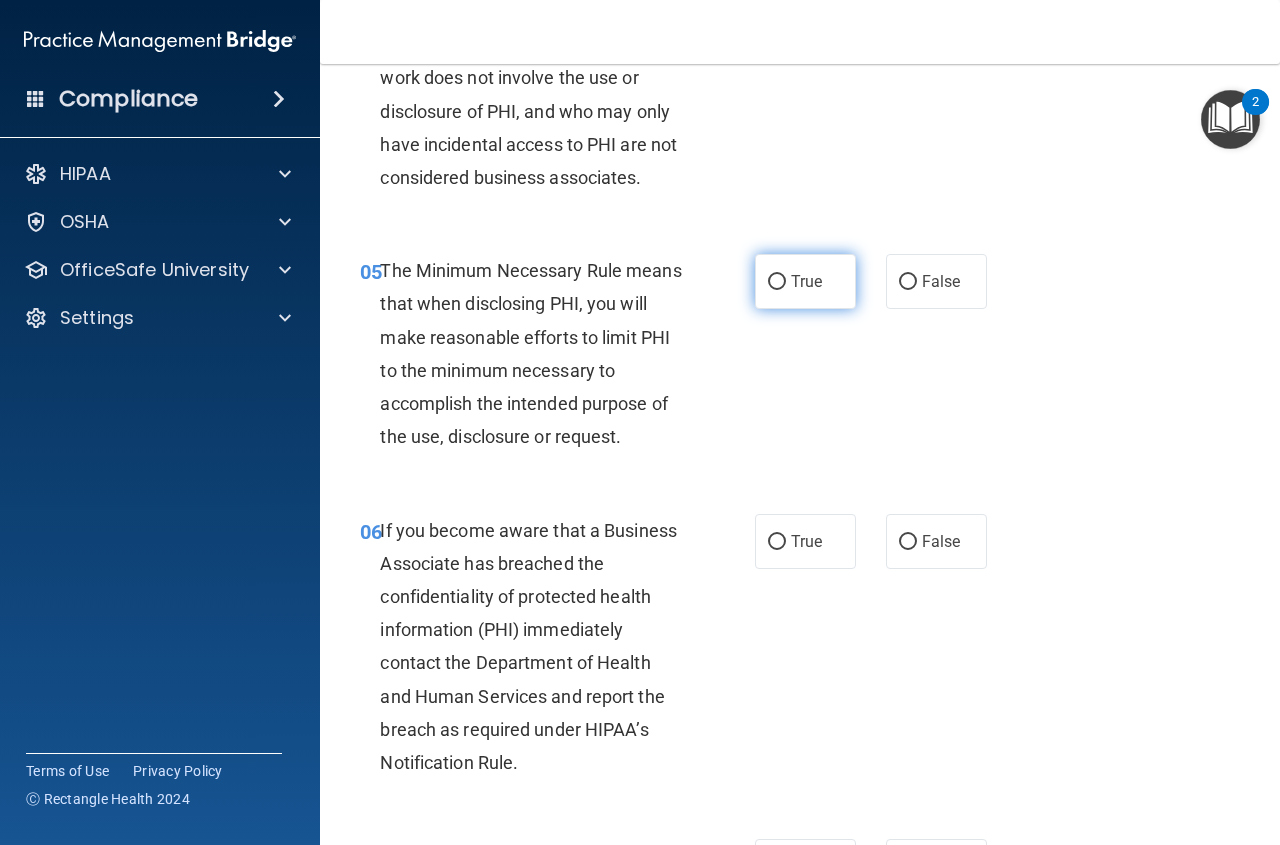 click on "True" at bounding box center [806, 281] 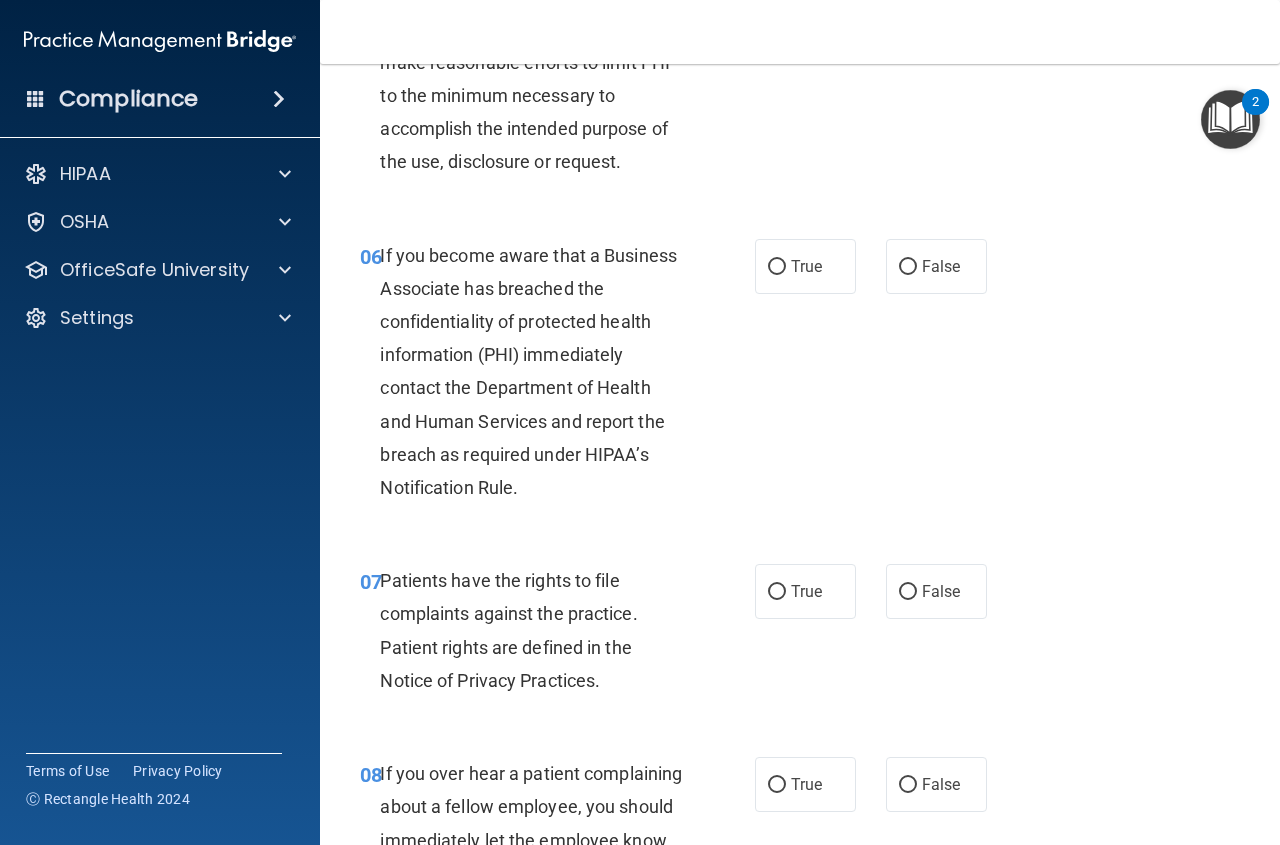scroll, scrollTop: 1200, scrollLeft: 0, axis: vertical 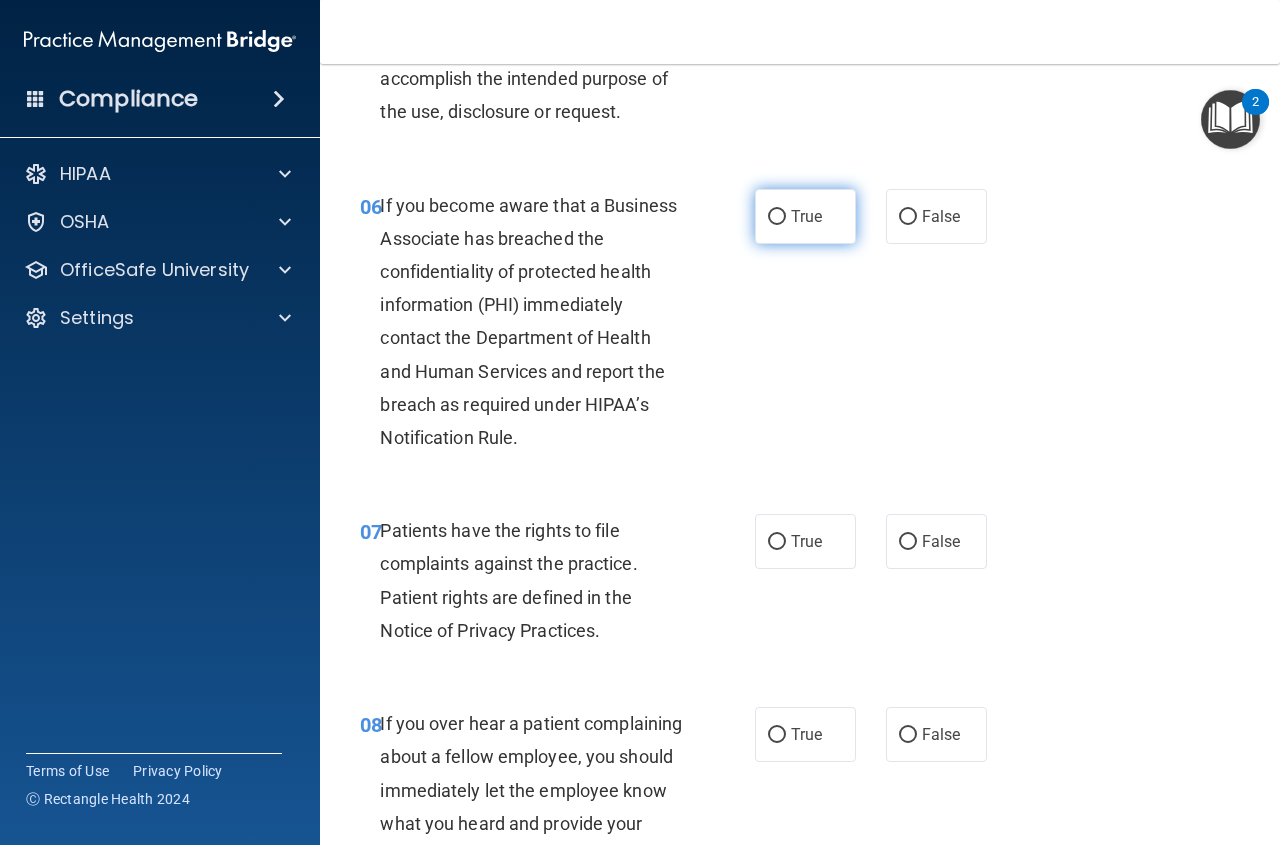 click on "True" at bounding box center [806, 216] 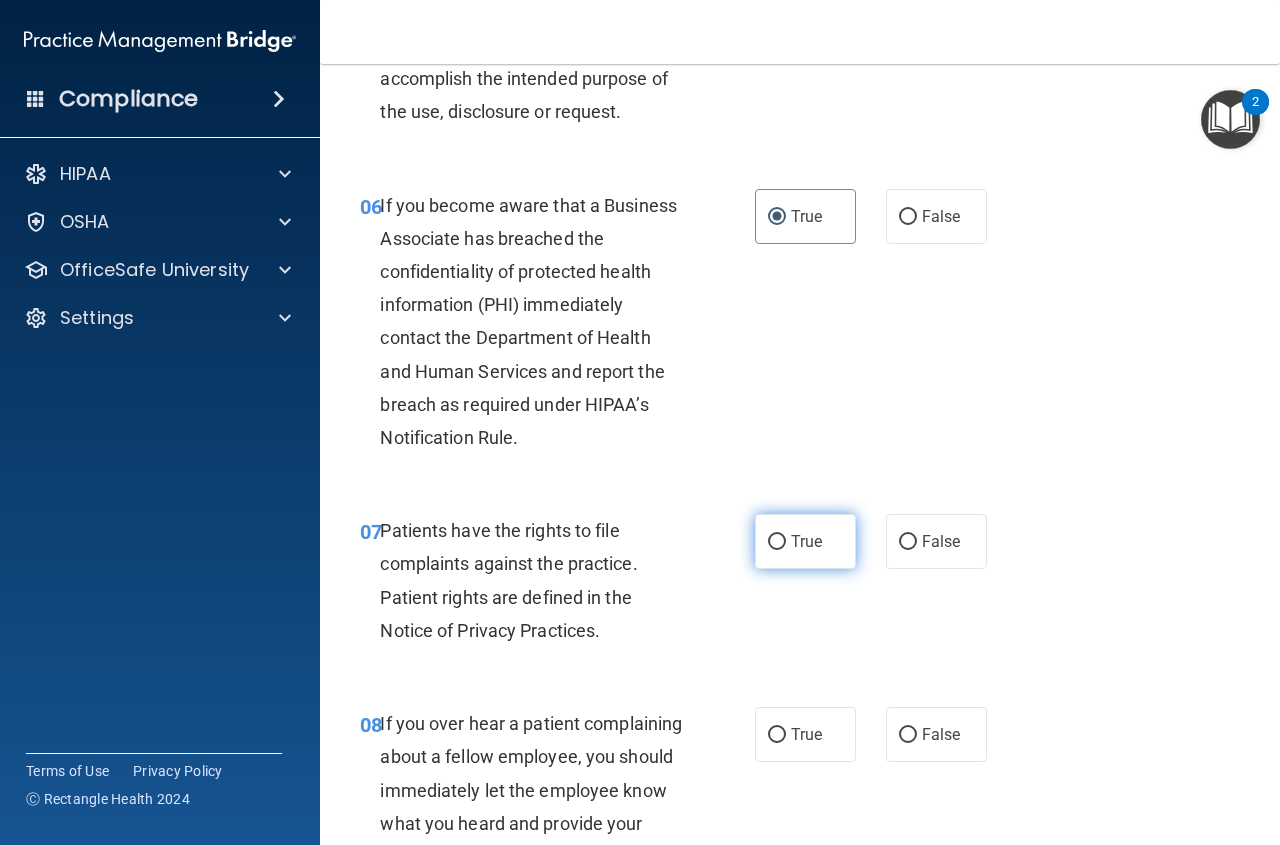 click on "True" at bounding box center (806, 541) 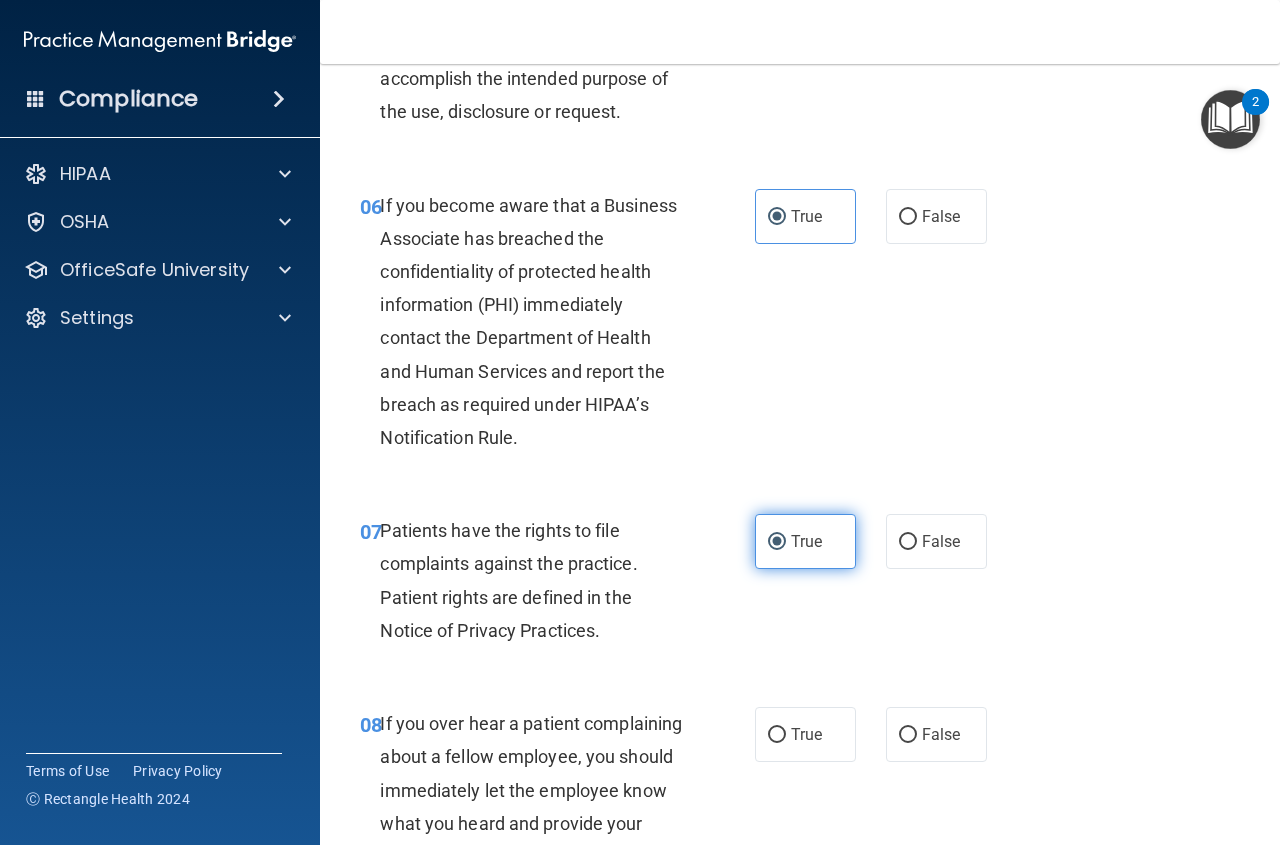 drag, startPoint x: 800, startPoint y: 545, endPoint x: 784, endPoint y: 532, distance: 20.615528 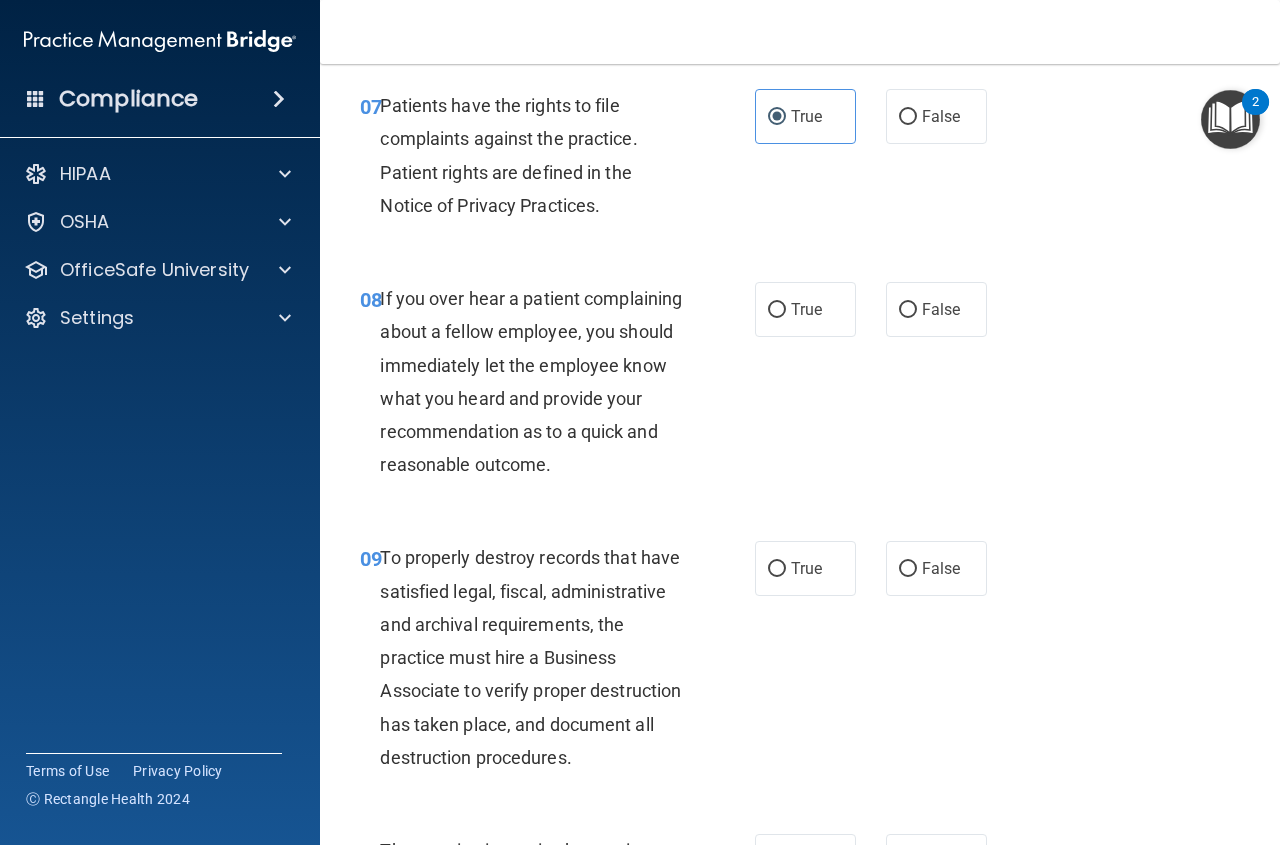 scroll, scrollTop: 1650, scrollLeft: 0, axis: vertical 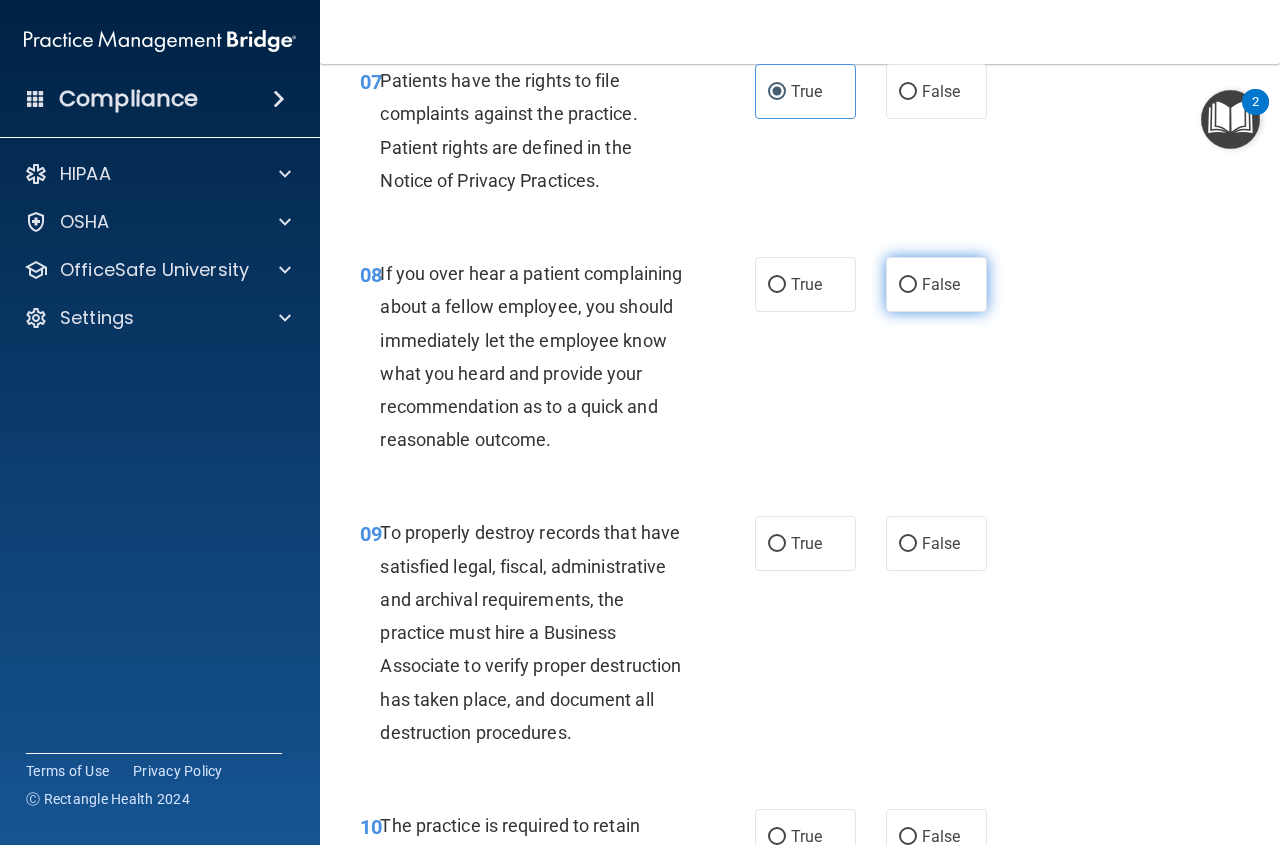 click on "False" at bounding box center (941, 284) 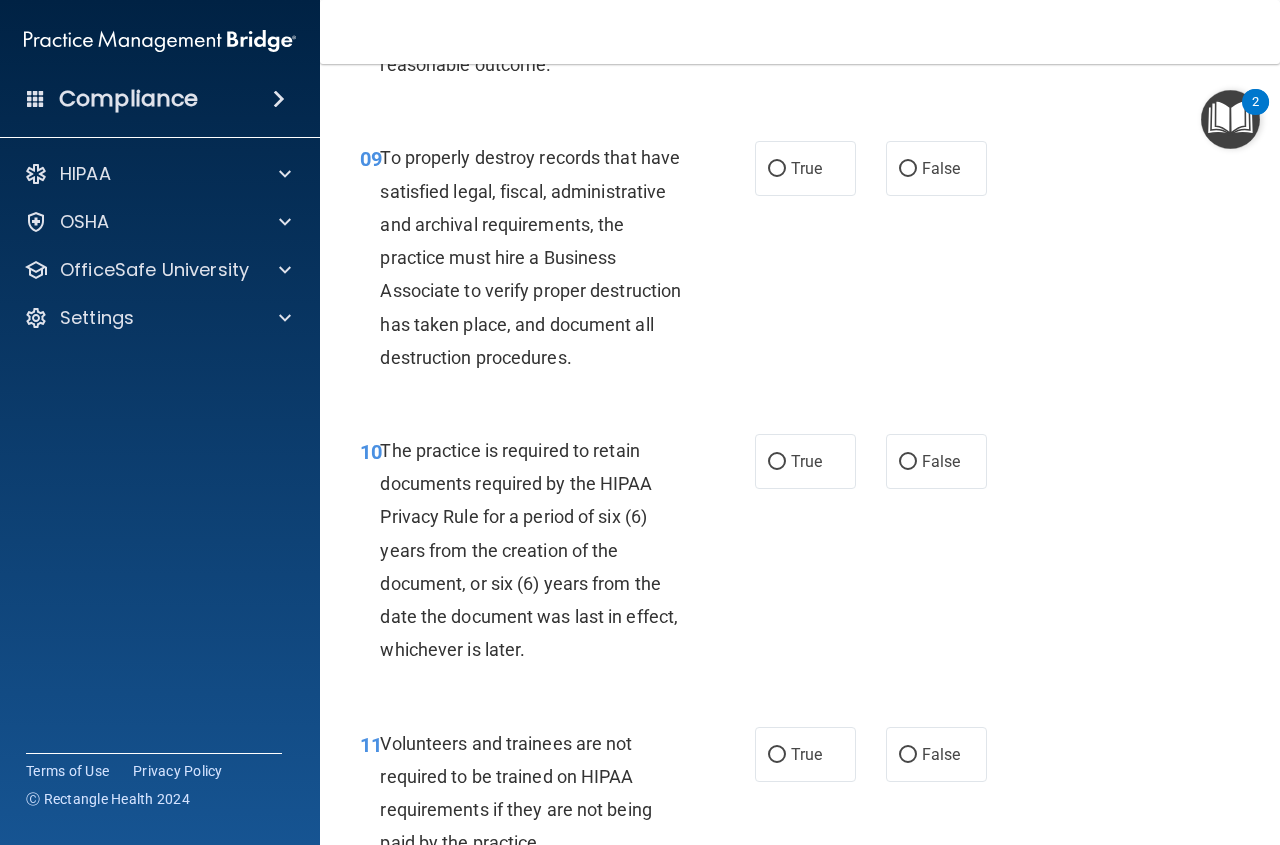 scroll, scrollTop: 2050, scrollLeft: 0, axis: vertical 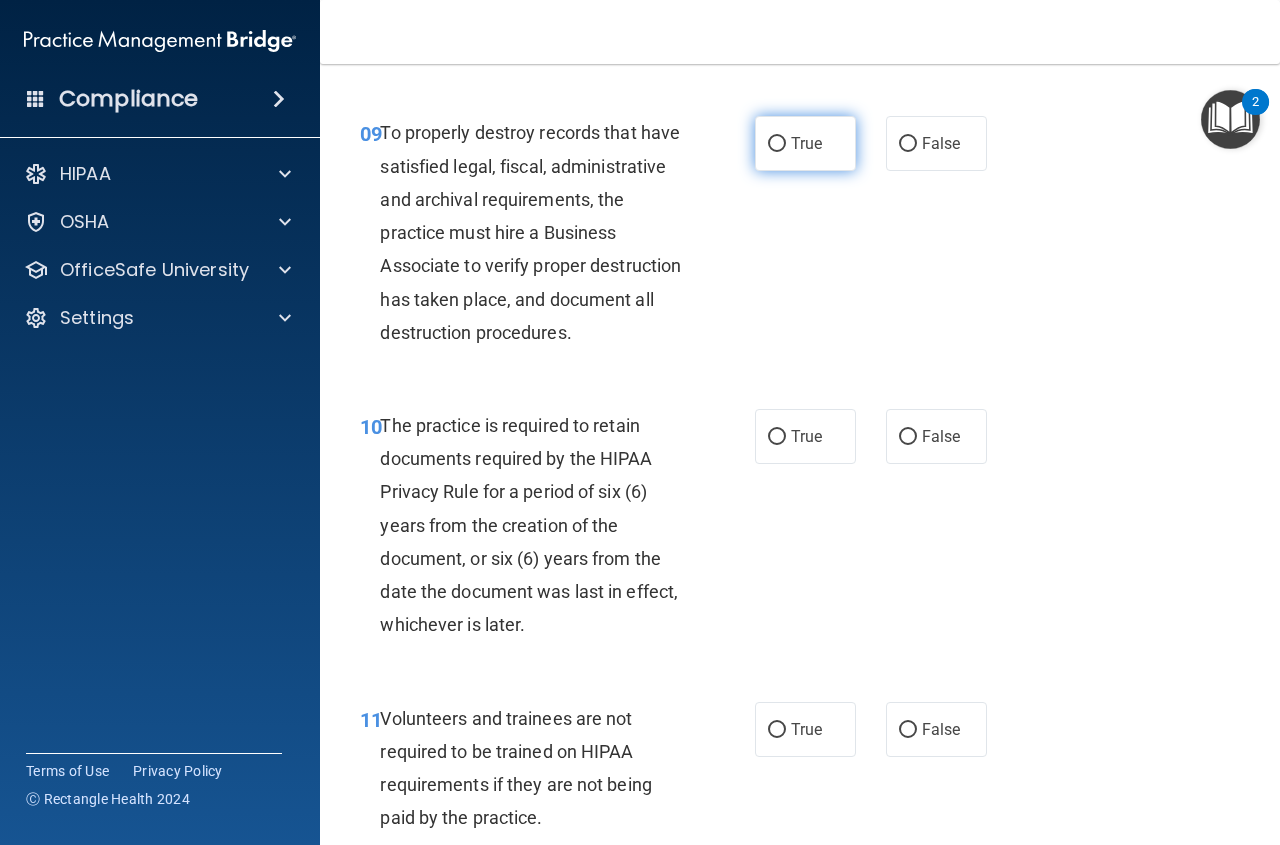 click on "True" at bounding box center (806, 143) 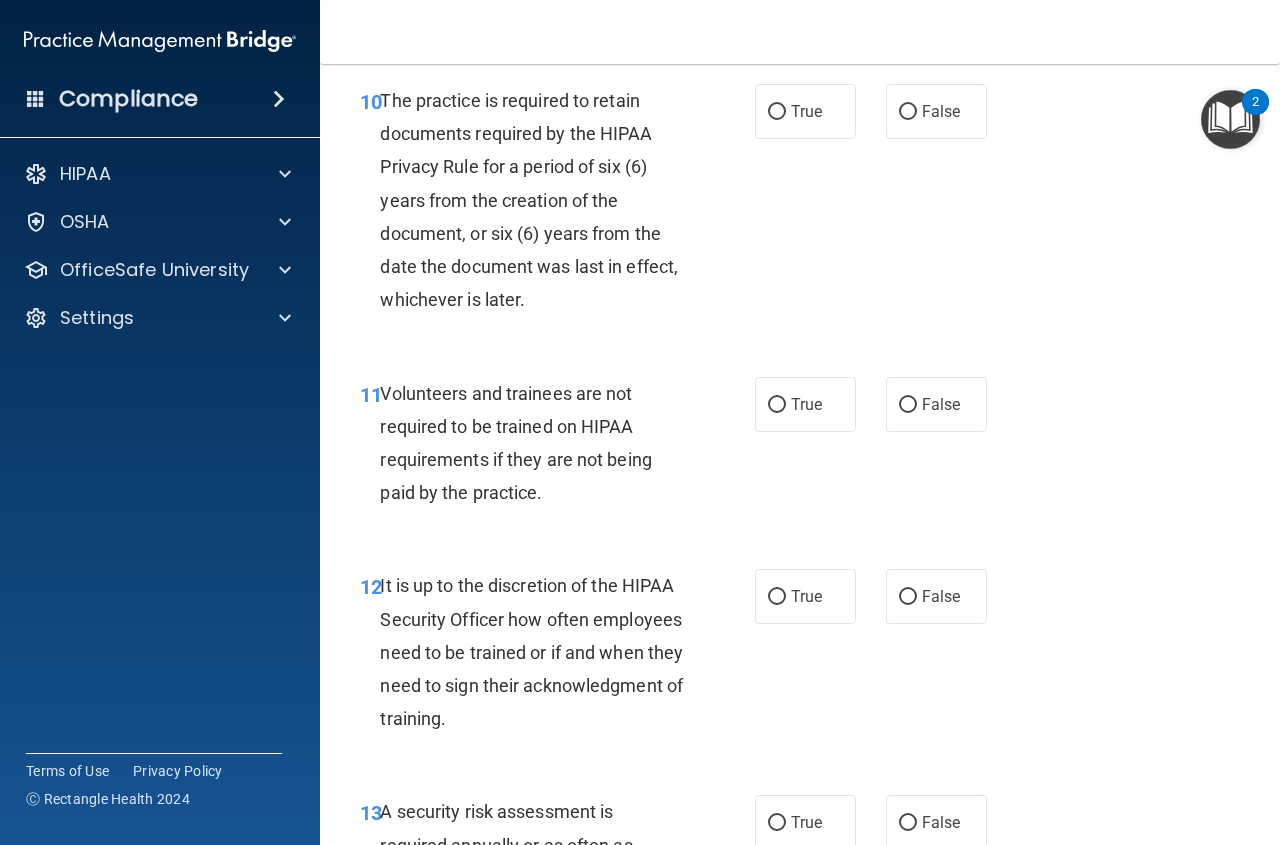 scroll, scrollTop: 2400, scrollLeft: 0, axis: vertical 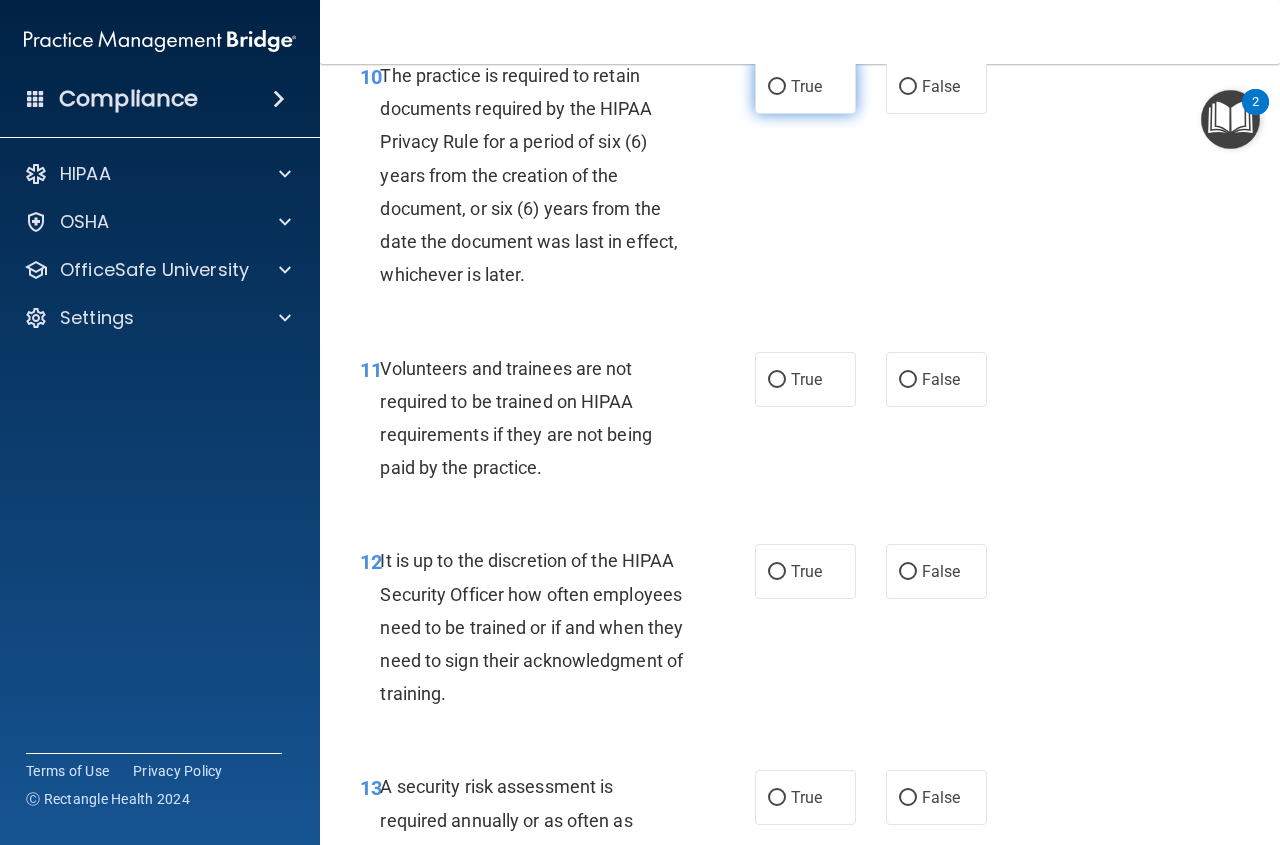 click on "True" at bounding box center [805, 86] 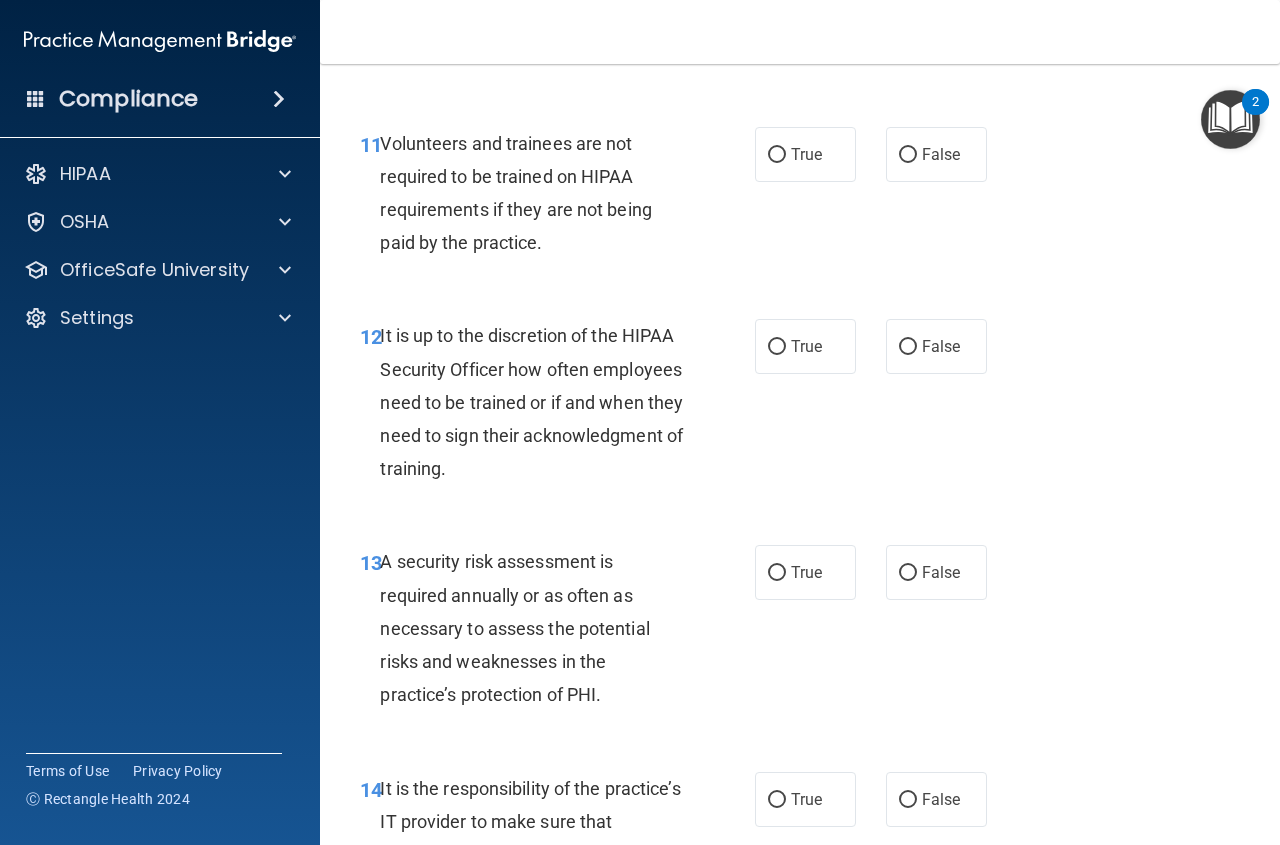 scroll, scrollTop: 2675, scrollLeft: 0, axis: vertical 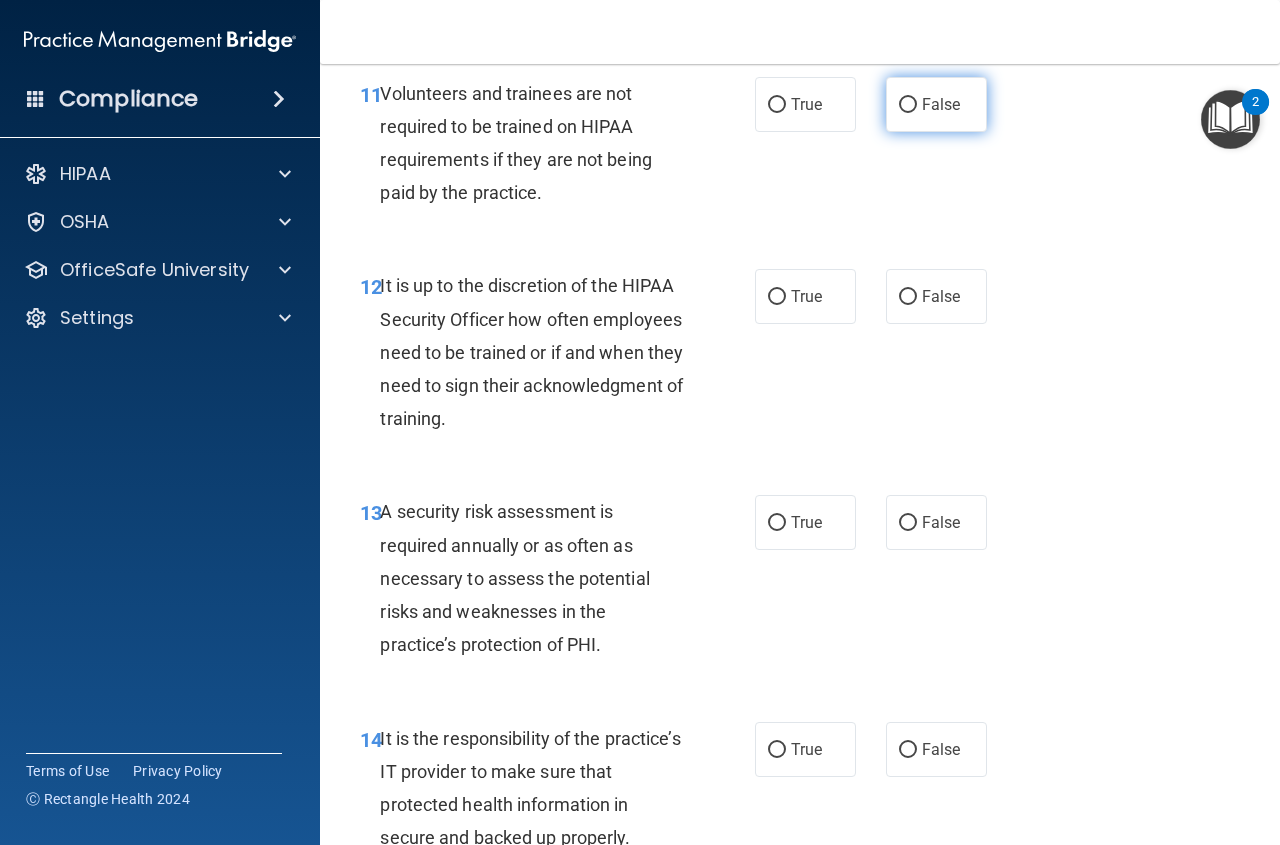 click on "False" at bounding box center (936, 104) 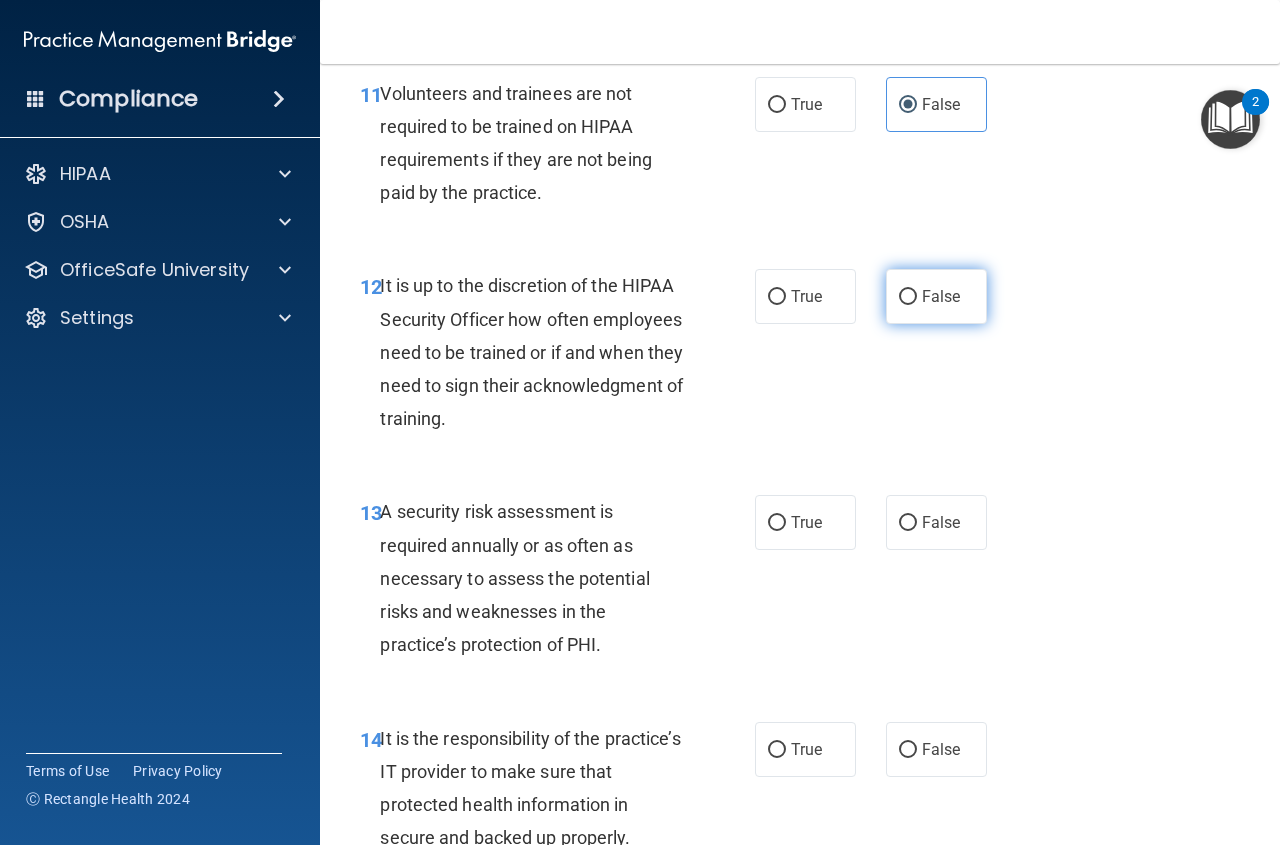click on "False" at bounding box center [936, 296] 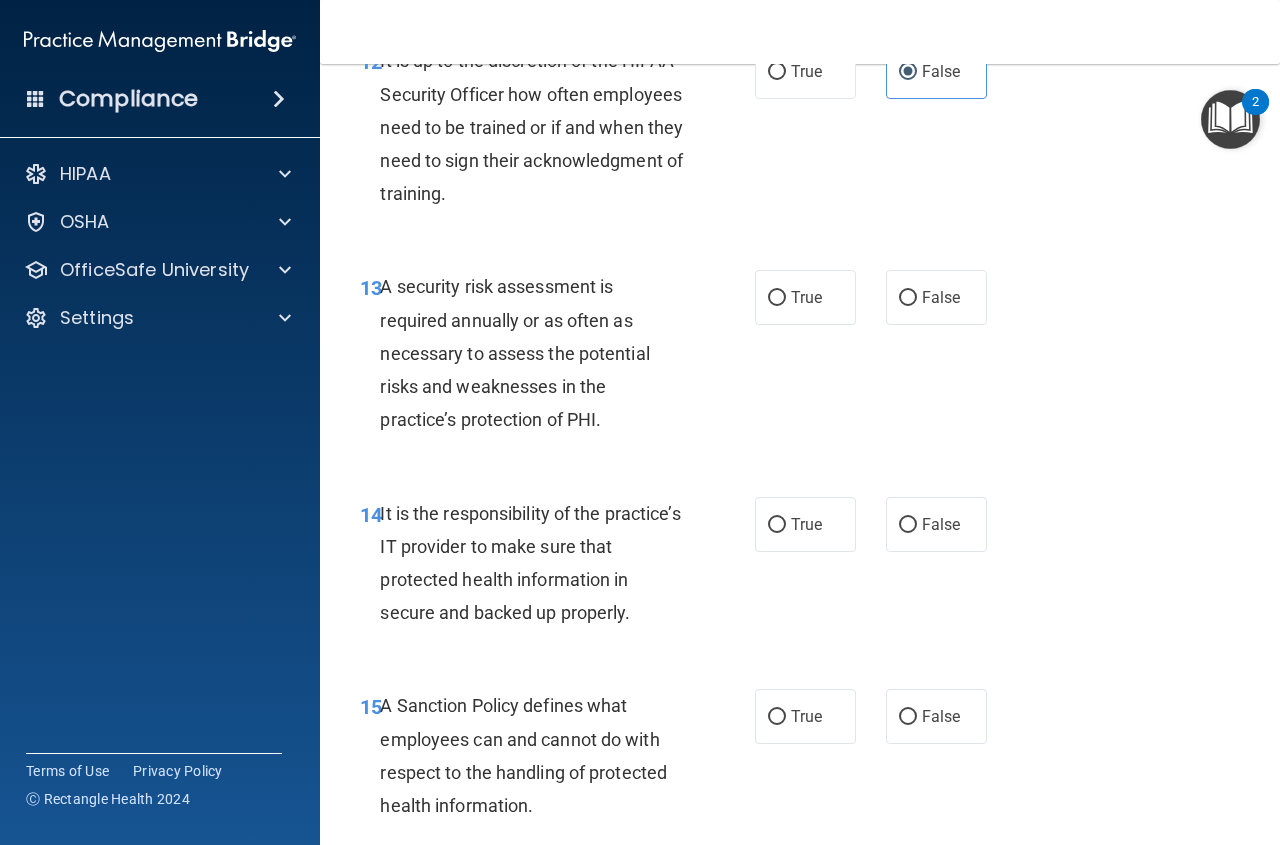 scroll, scrollTop: 3050, scrollLeft: 0, axis: vertical 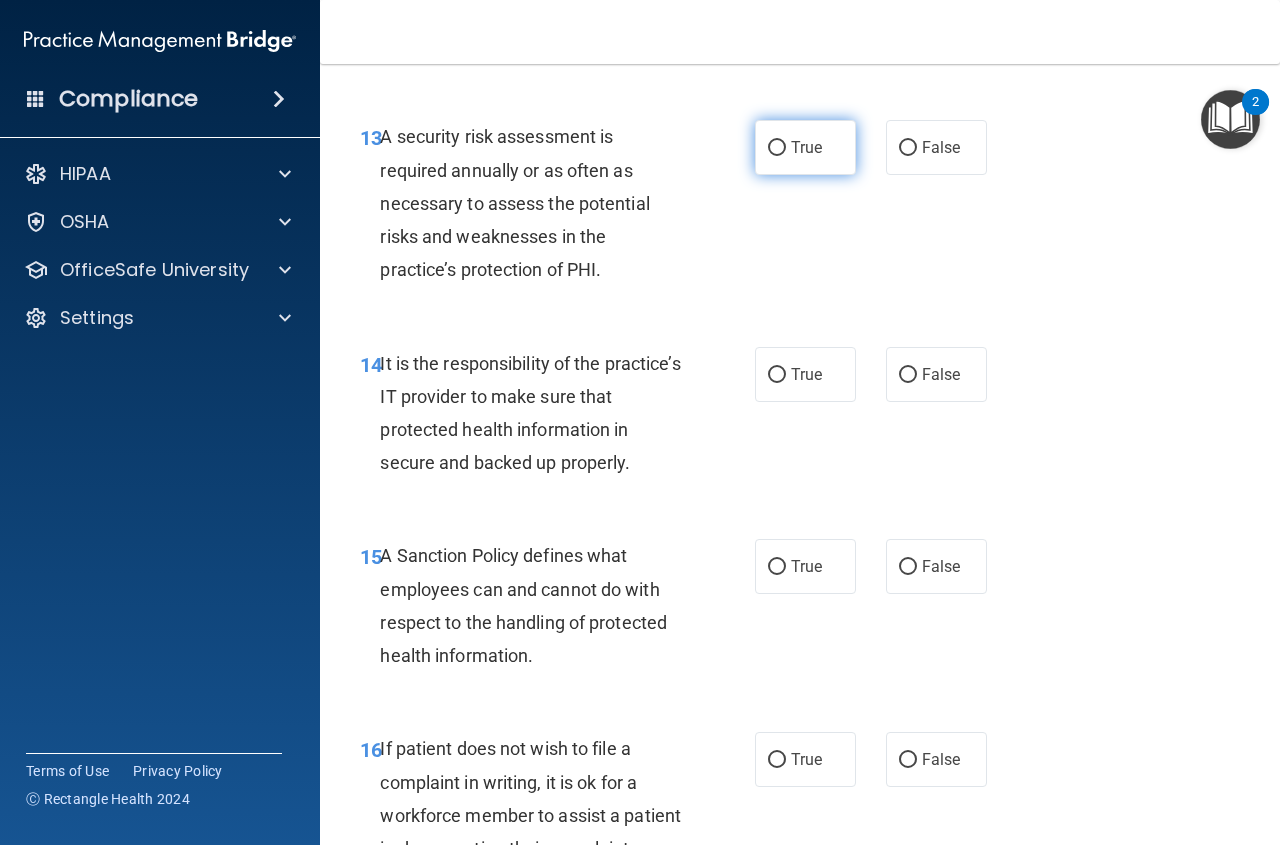 click on "True" at bounding box center (805, 147) 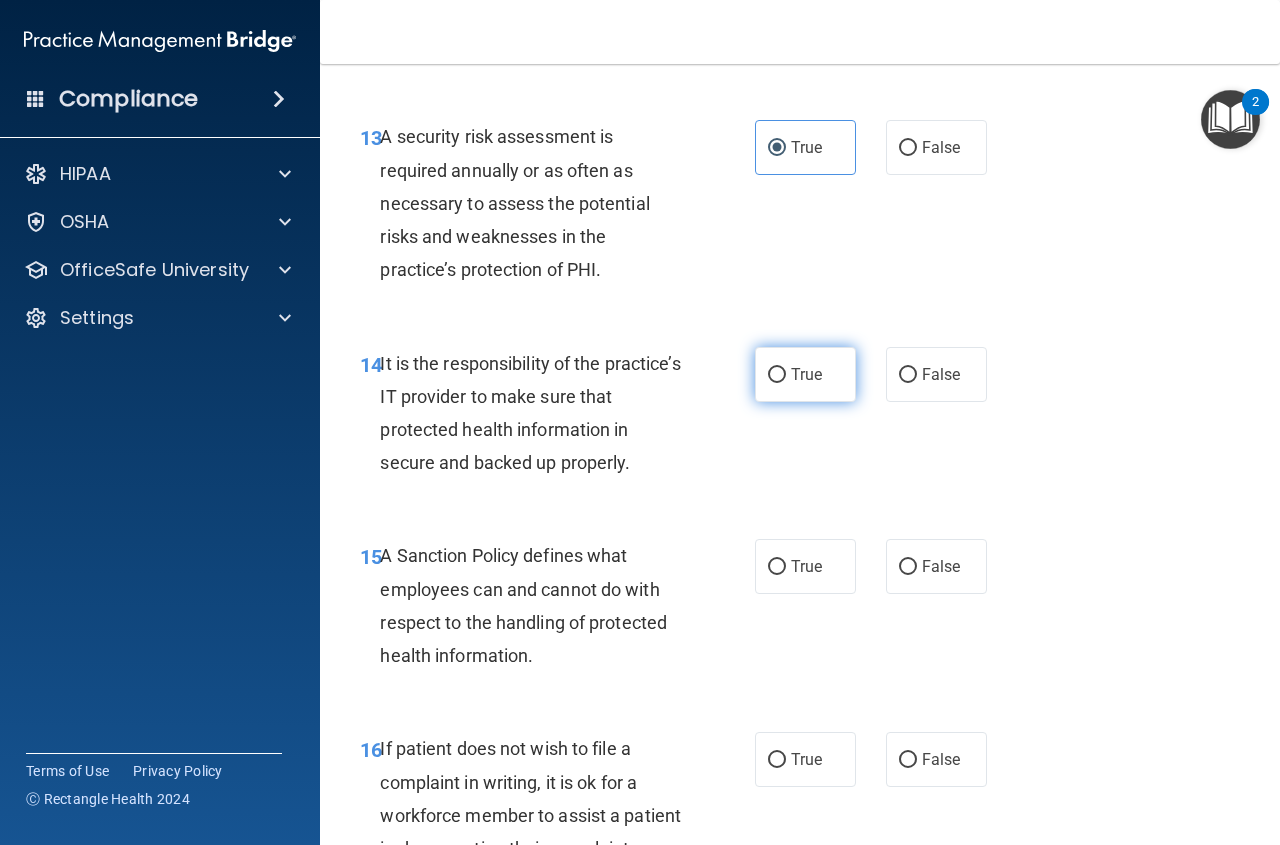 click on "True" at bounding box center (805, 374) 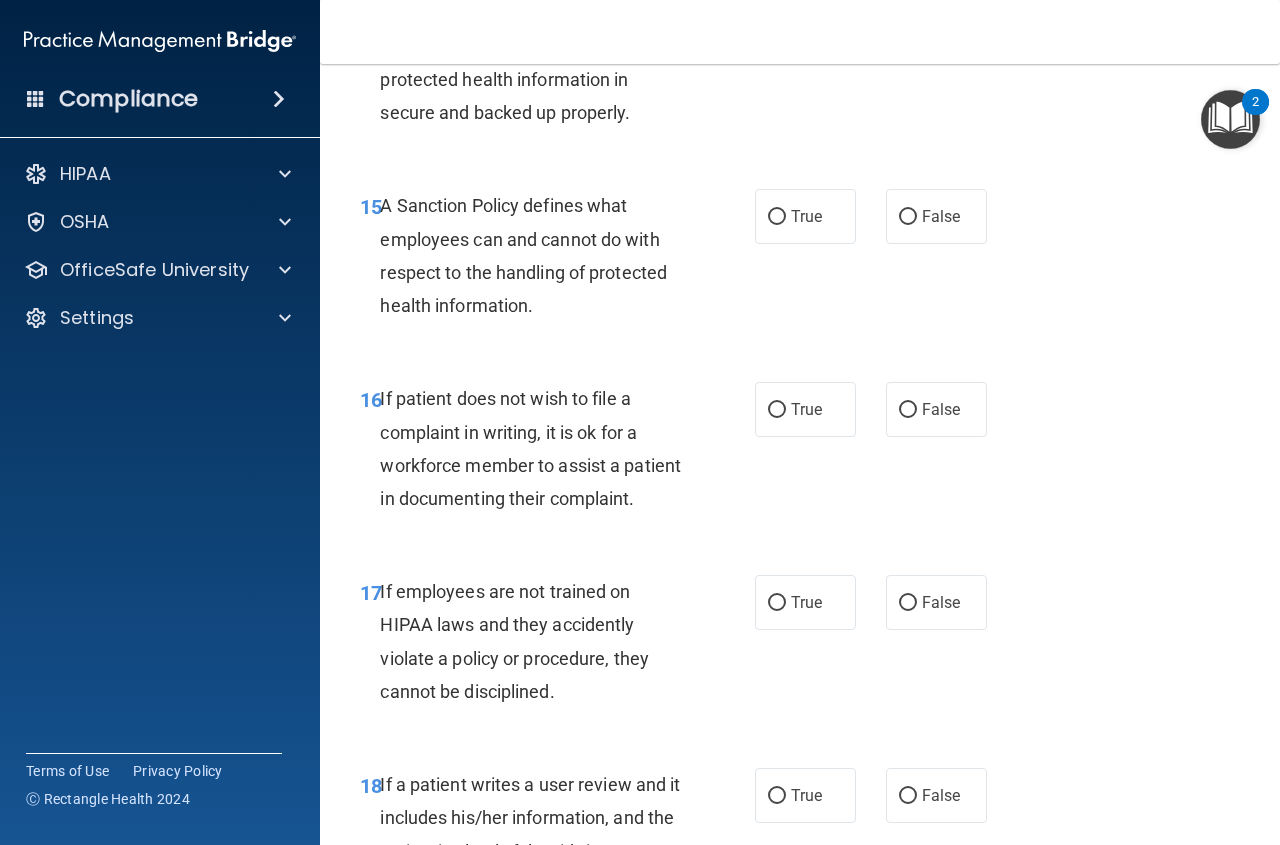 scroll, scrollTop: 3450, scrollLeft: 0, axis: vertical 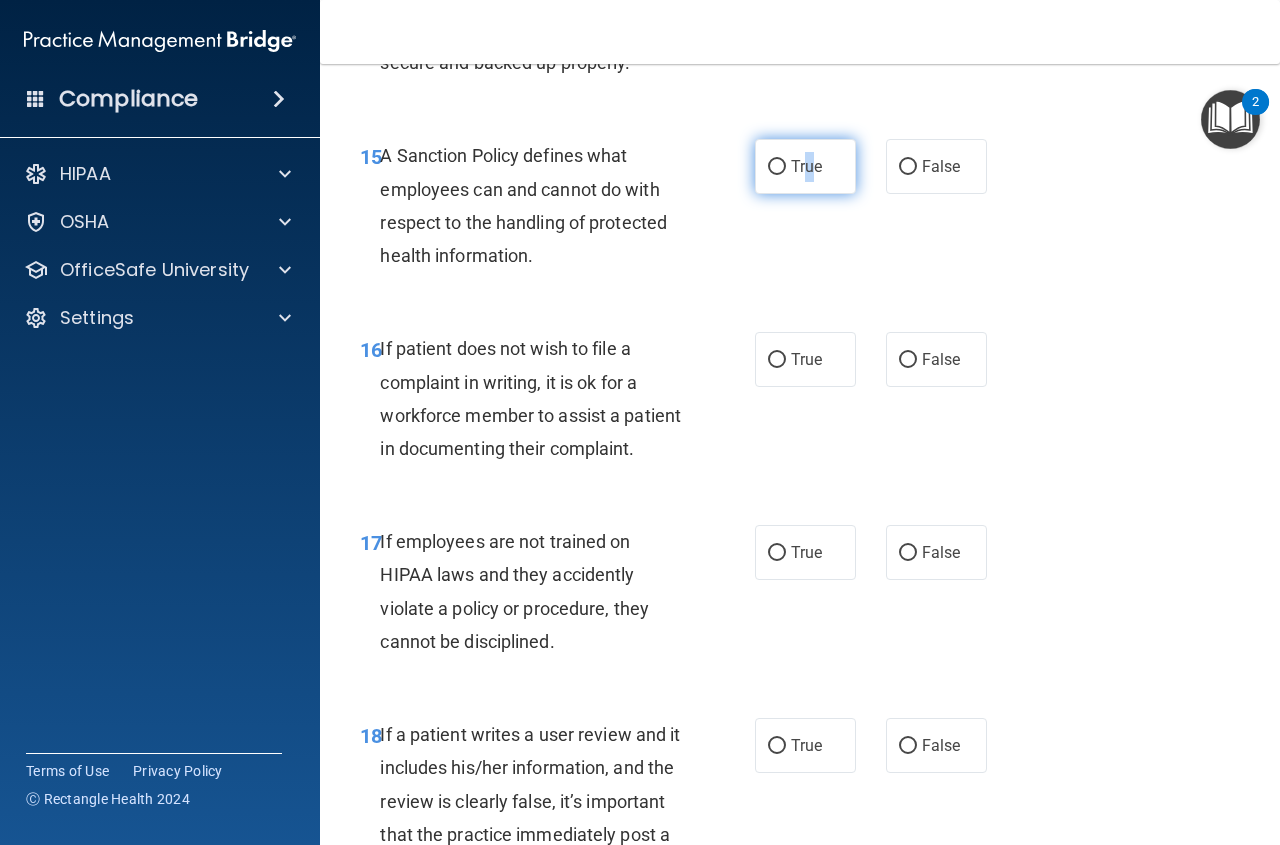 click on "True" at bounding box center [806, 166] 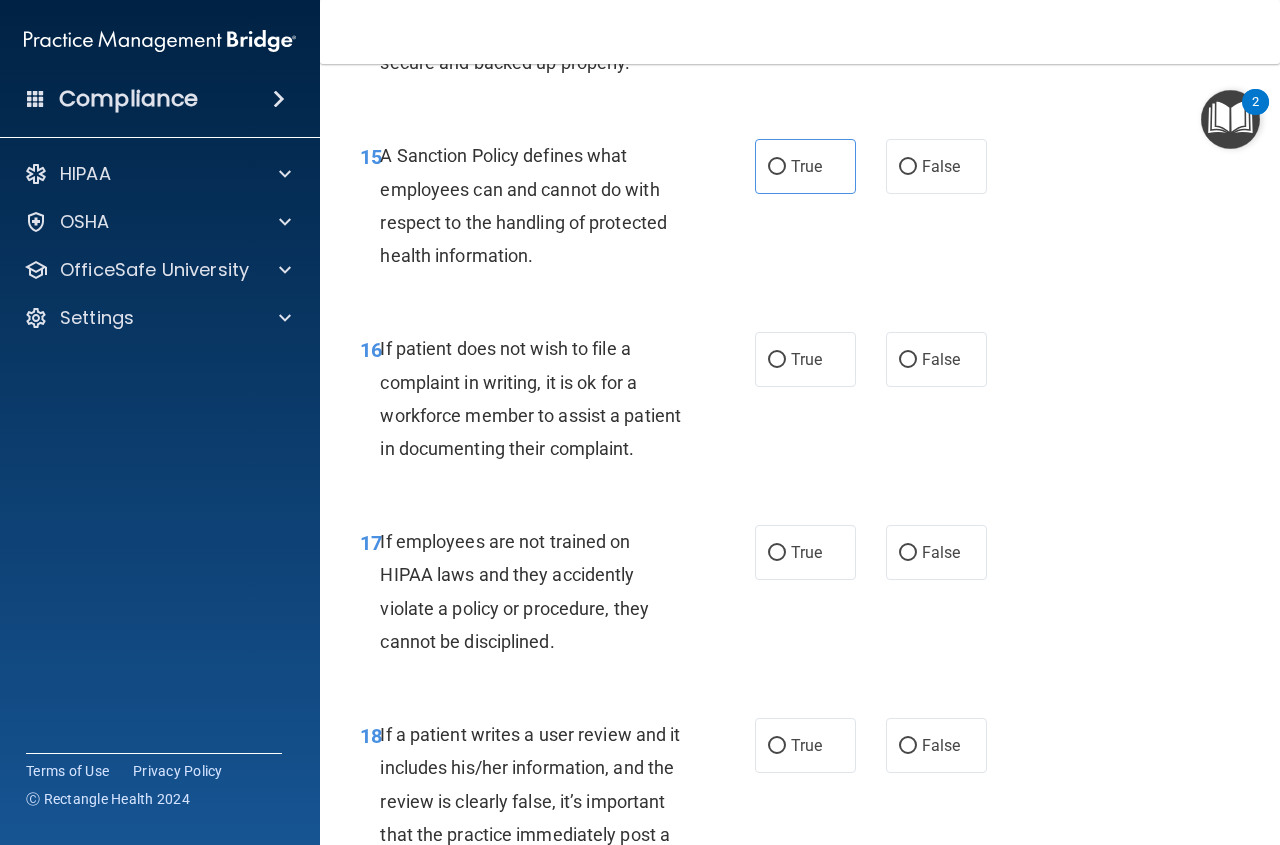 drag, startPoint x: 481, startPoint y: 546, endPoint x: 514, endPoint y: 568, distance: 39.661064 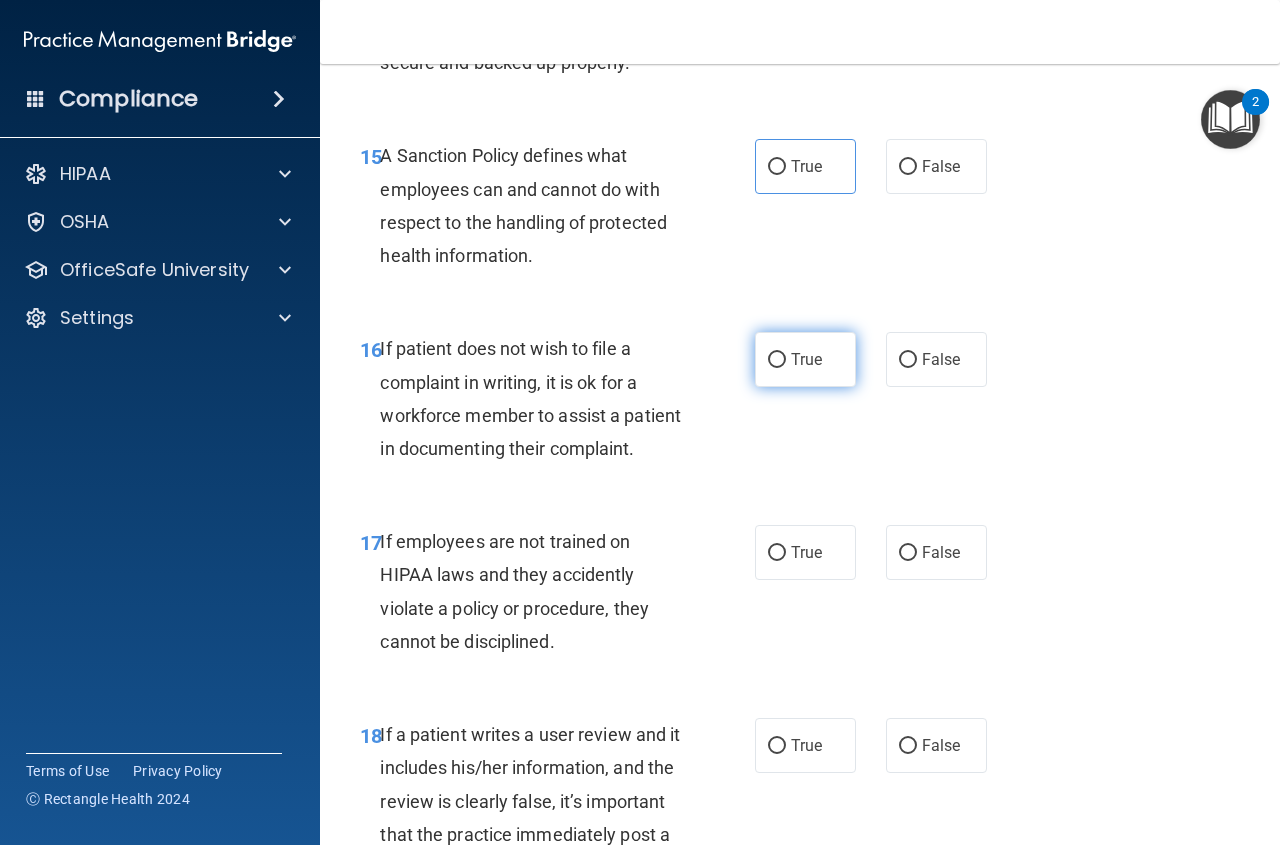 click on "True" at bounding box center [806, 359] 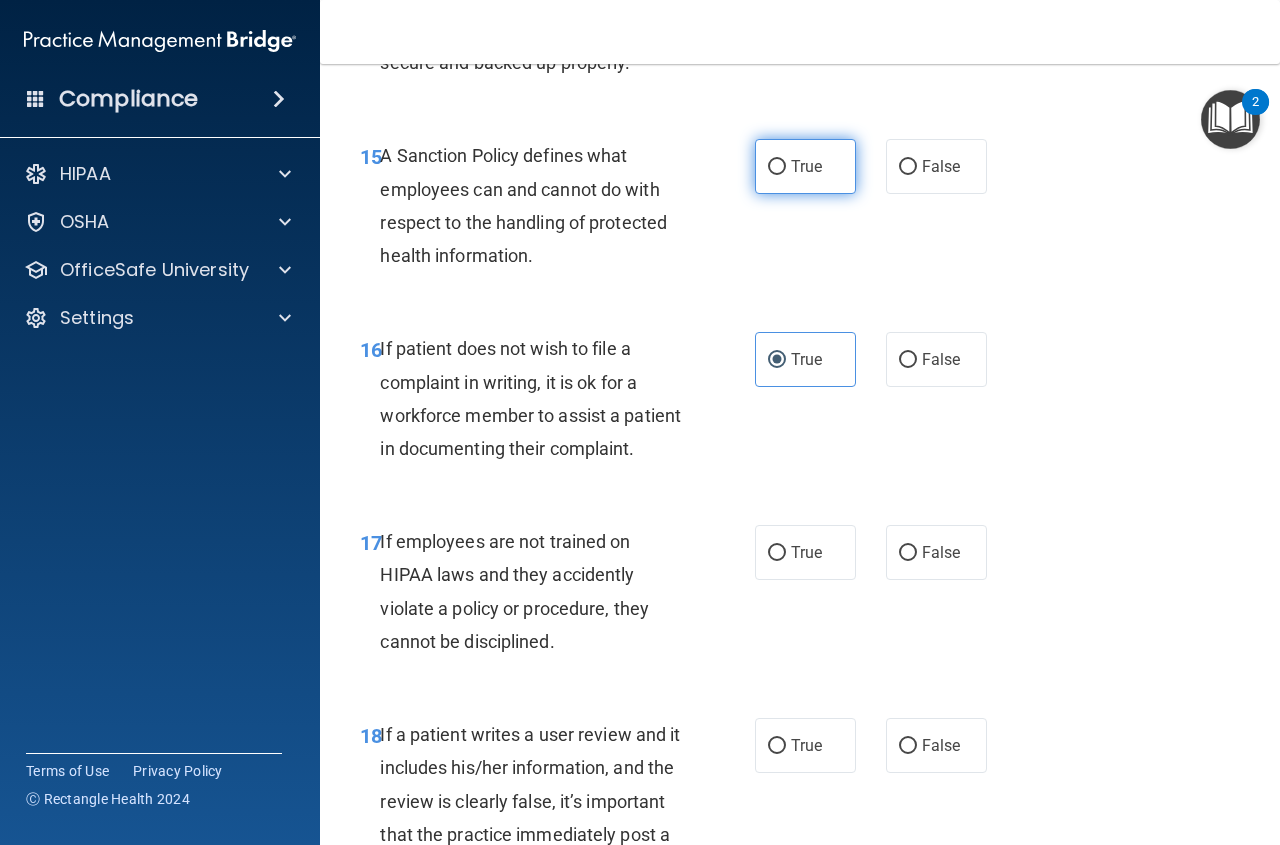 click on "True" at bounding box center [806, 166] 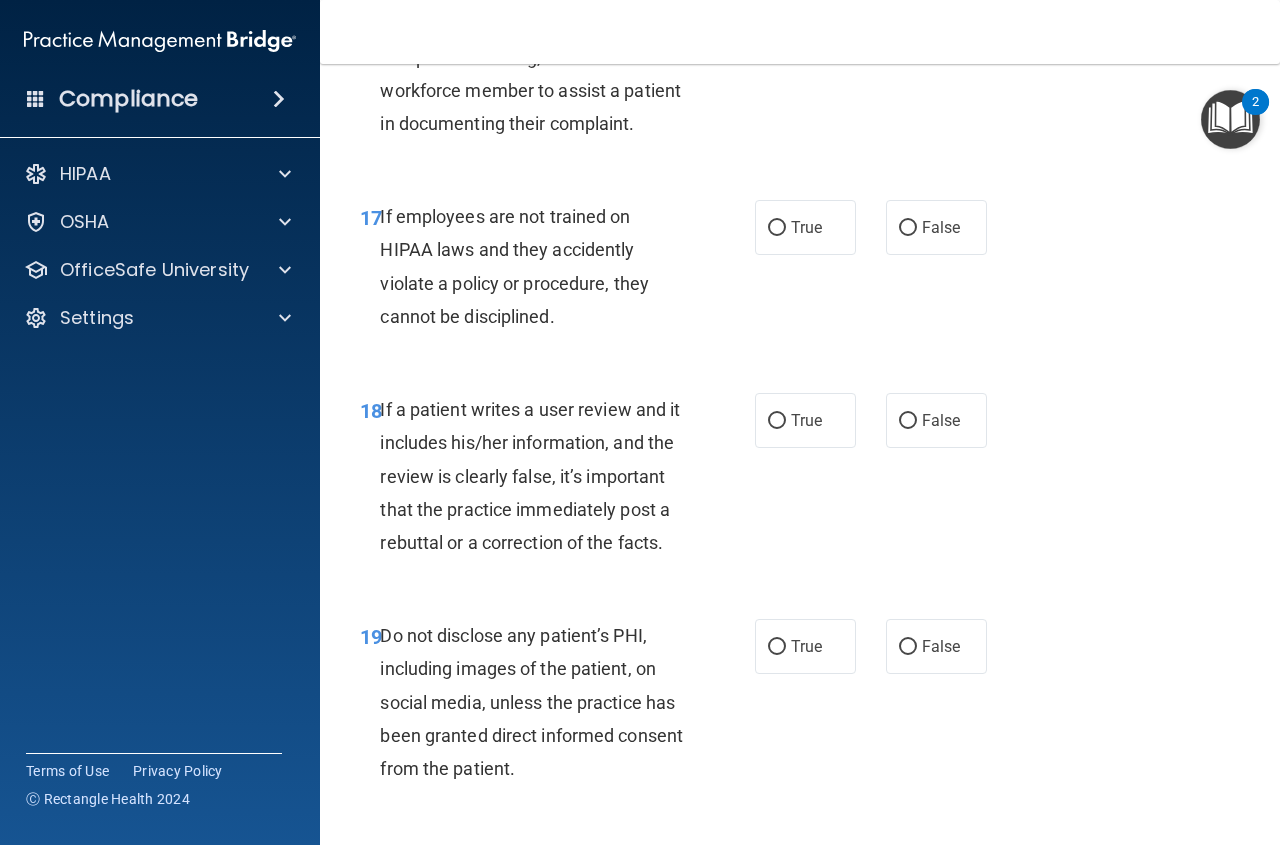 scroll, scrollTop: 3800, scrollLeft: 0, axis: vertical 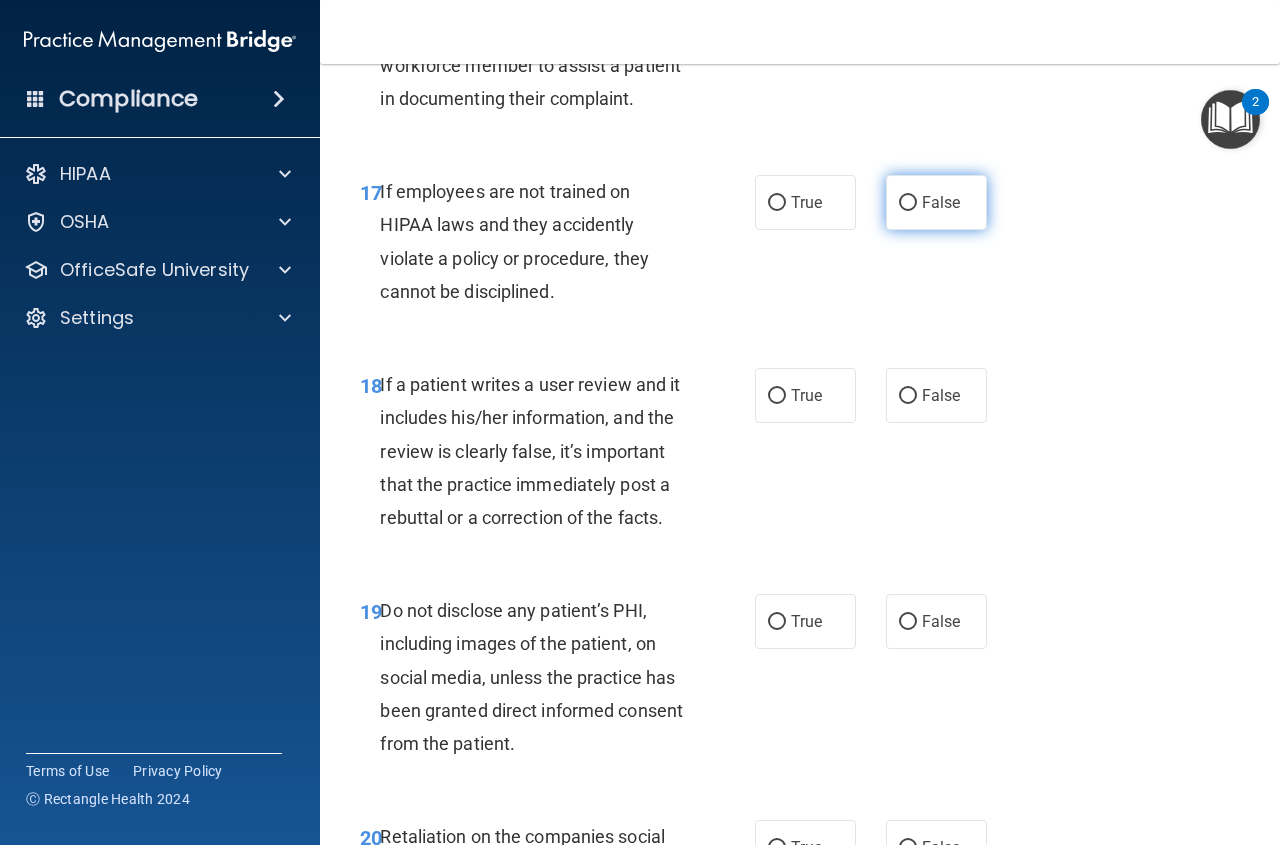 click on "False" at bounding box center [941, 202] 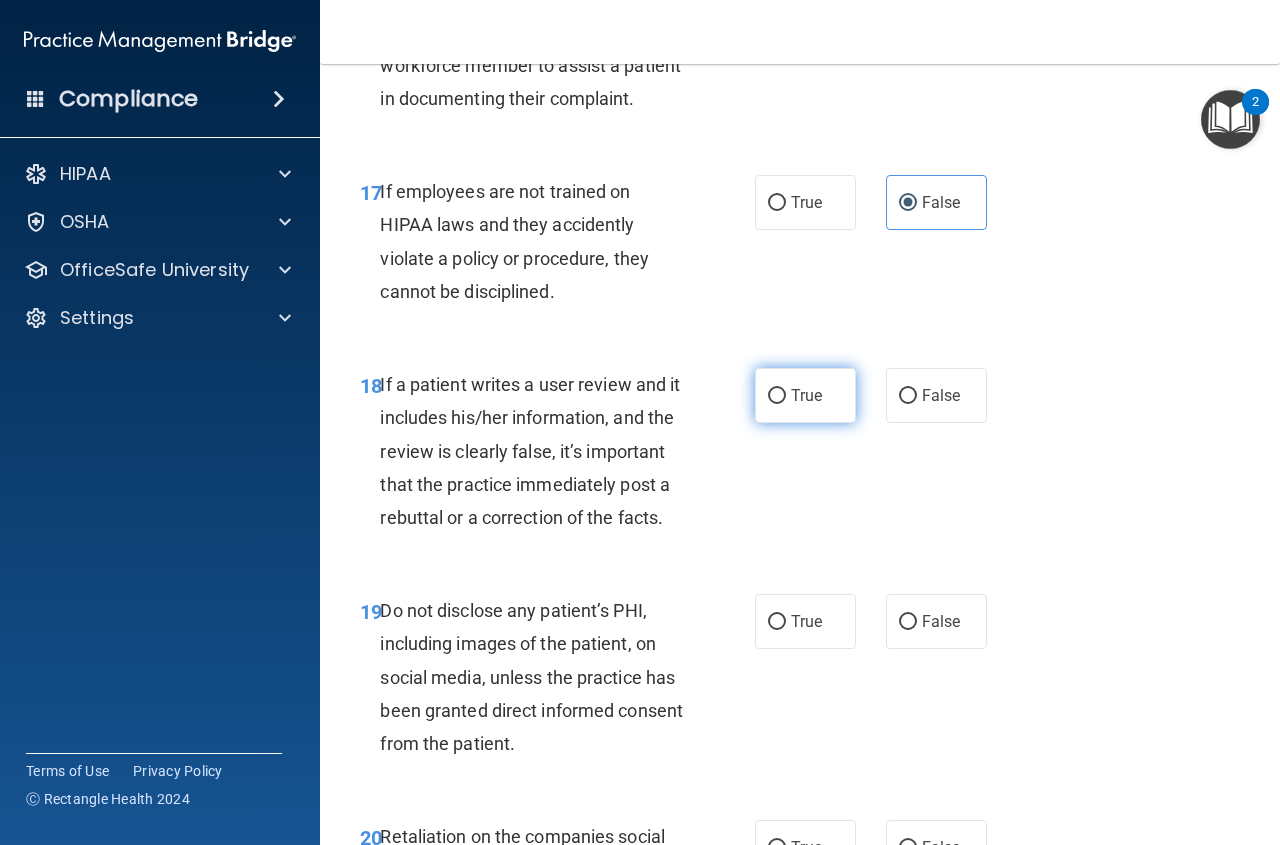 click on "True" at bounding box center (805, 395) 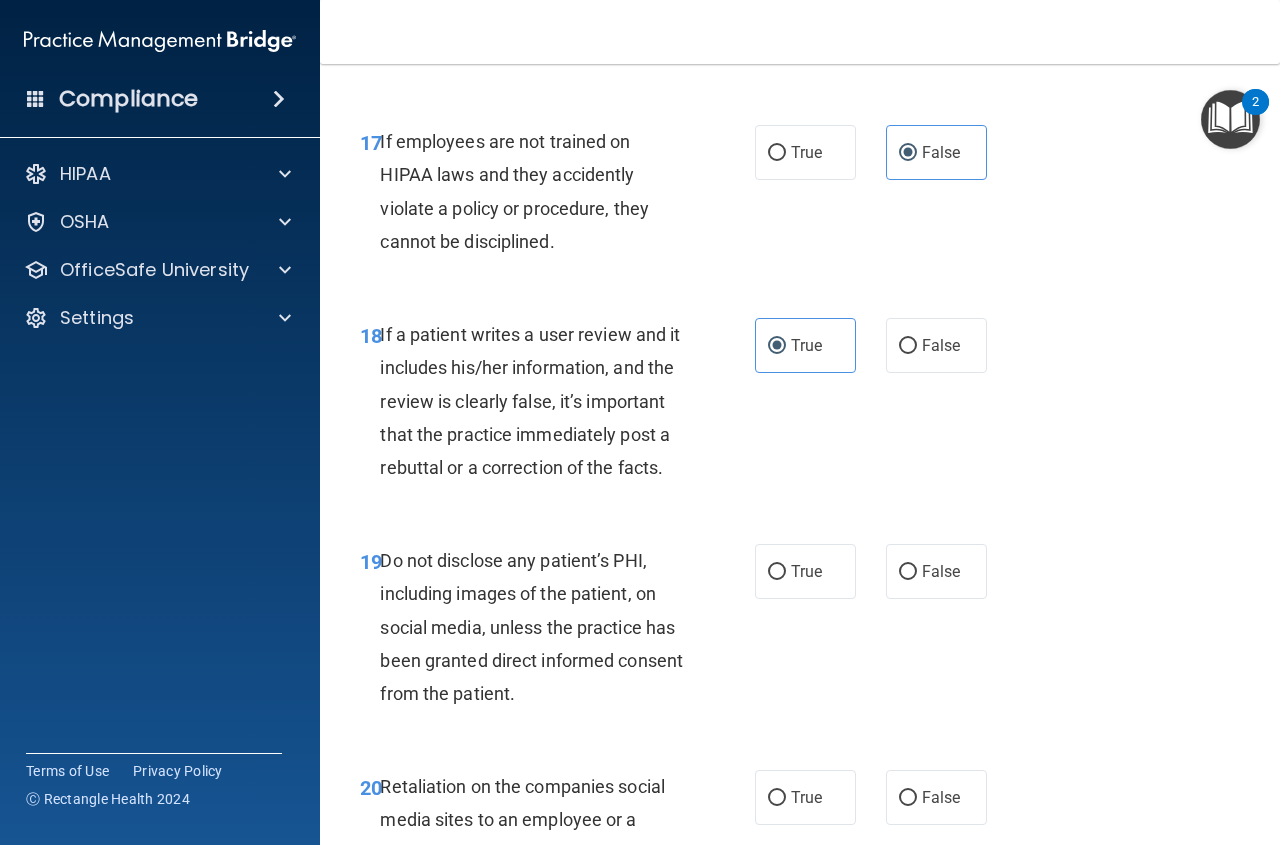 scroll, scrollTop: 4050, scrollLeft: 0, axis: vertical 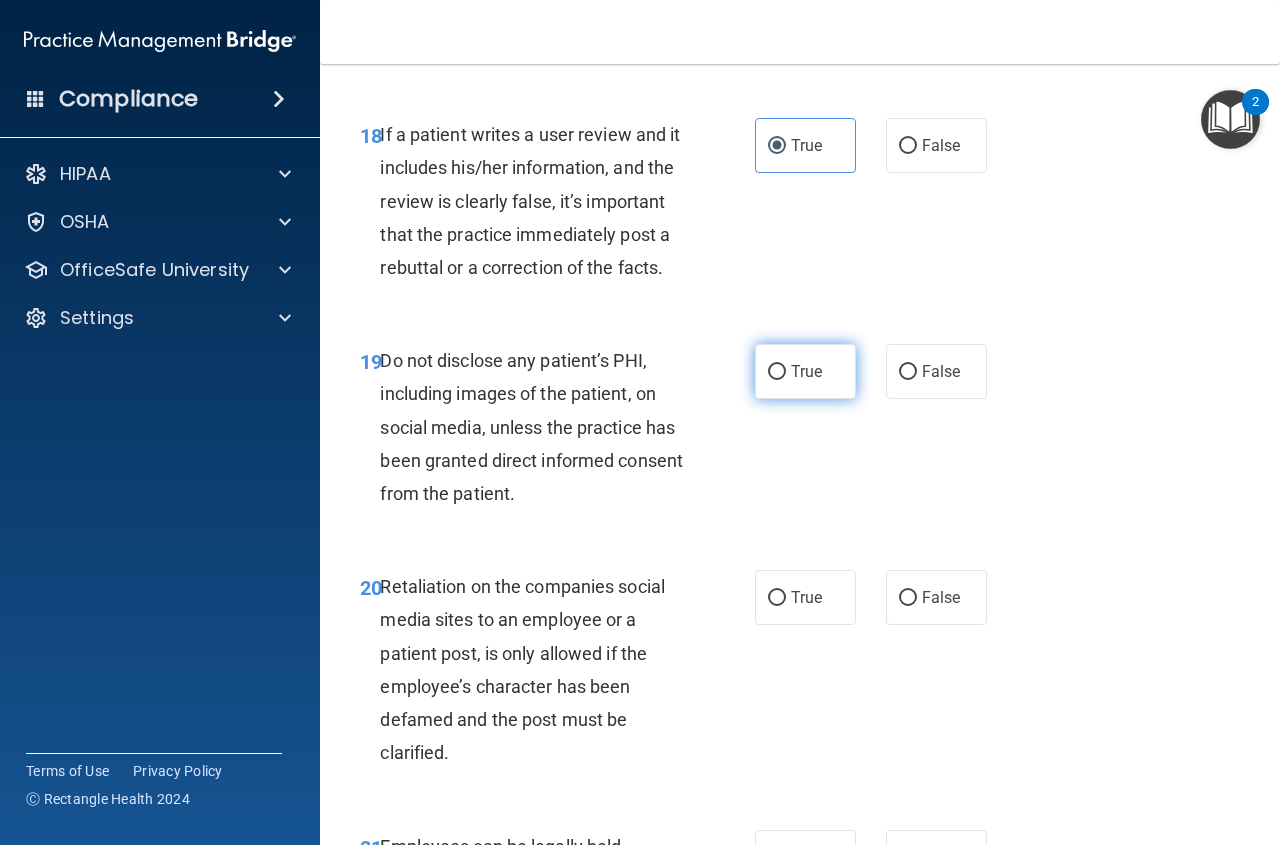 click on "True" at bounding box center [806, 371] 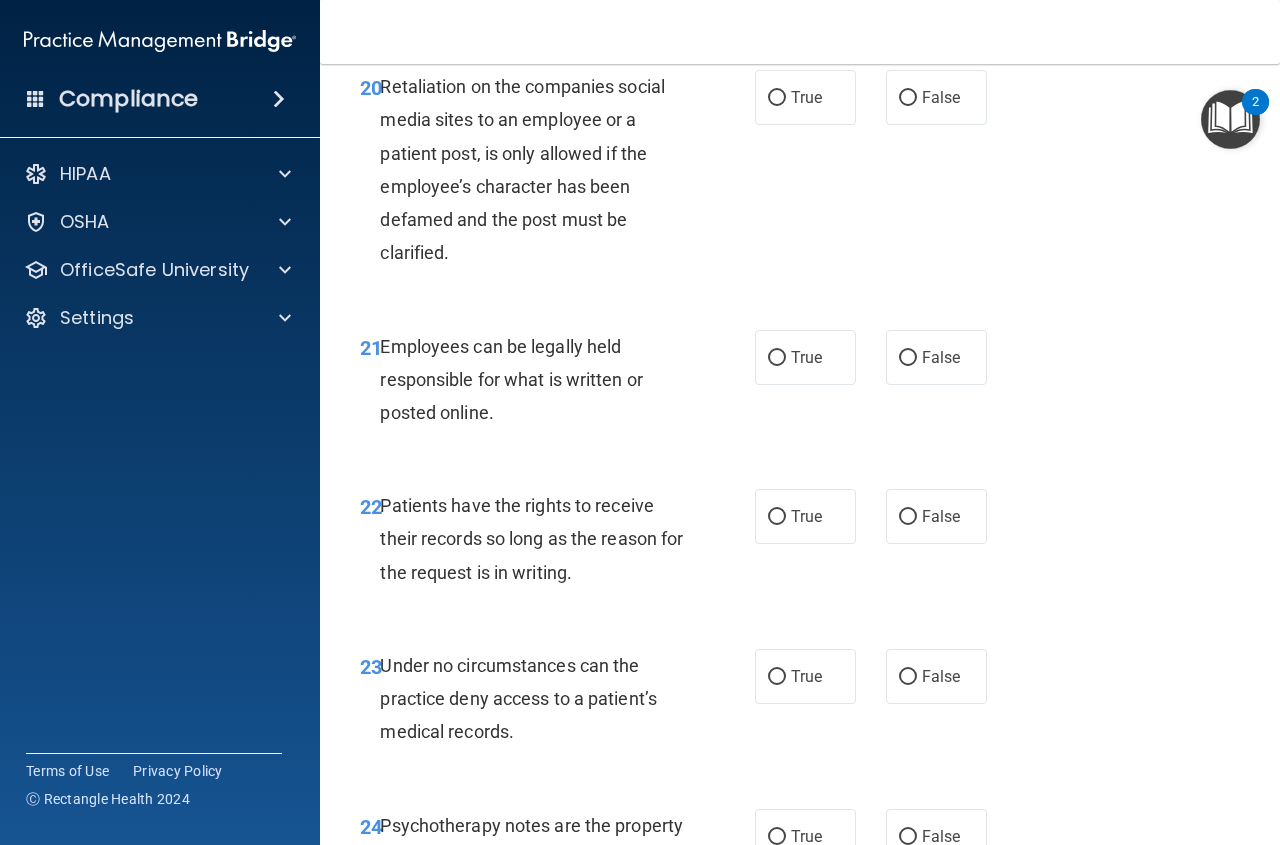 scroll, scrollTop: 4575, scrollLeft: 0, axis: vertical 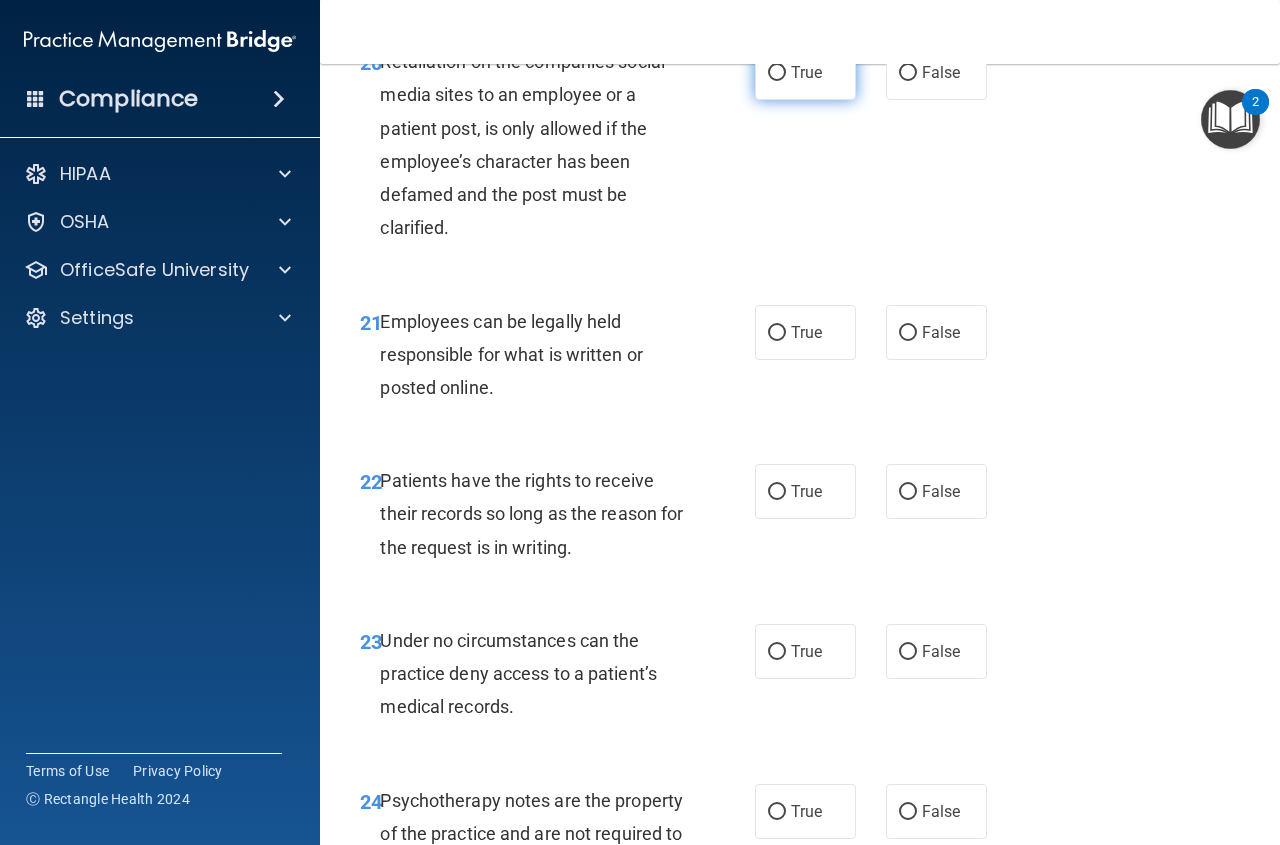 click on "True" at bounding box center (806, 72) 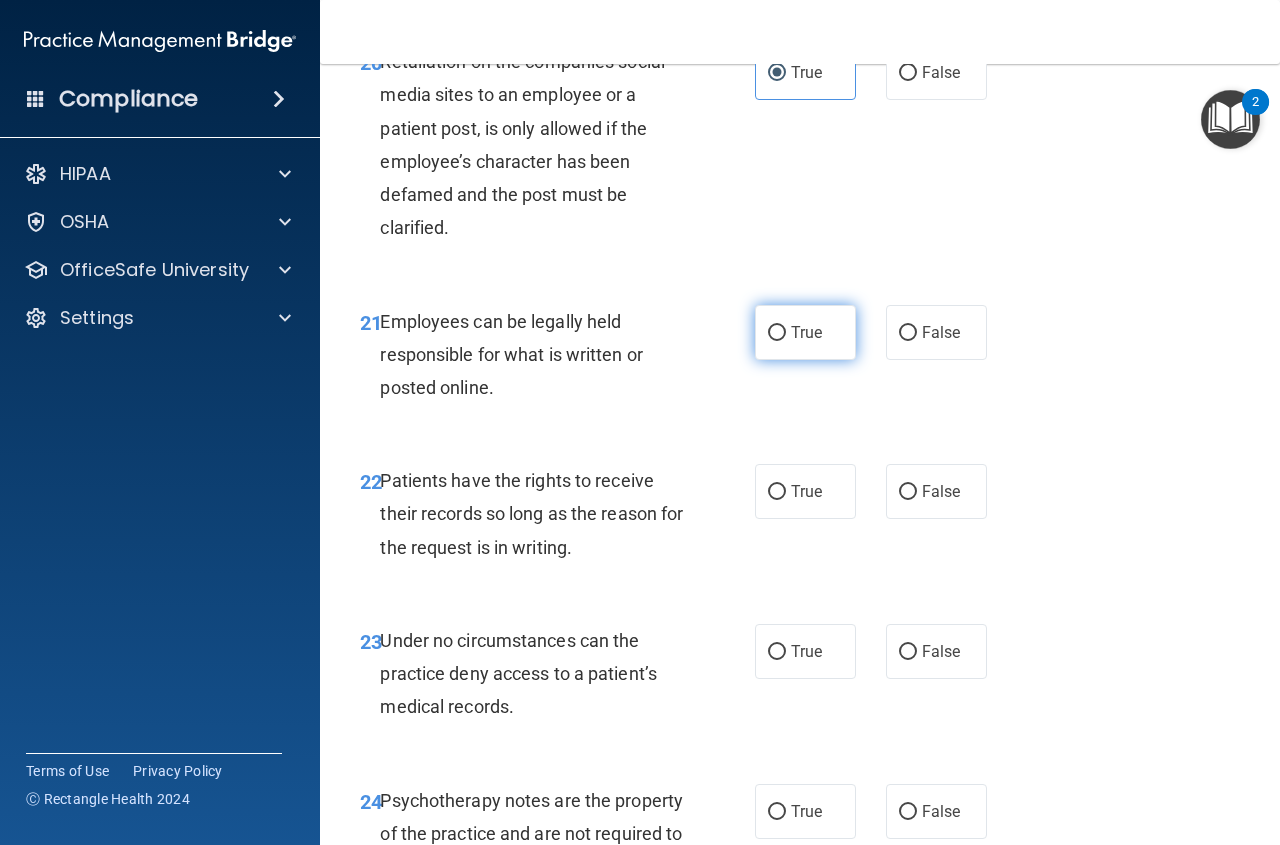 click on "True" at bounding box center [806, 332] 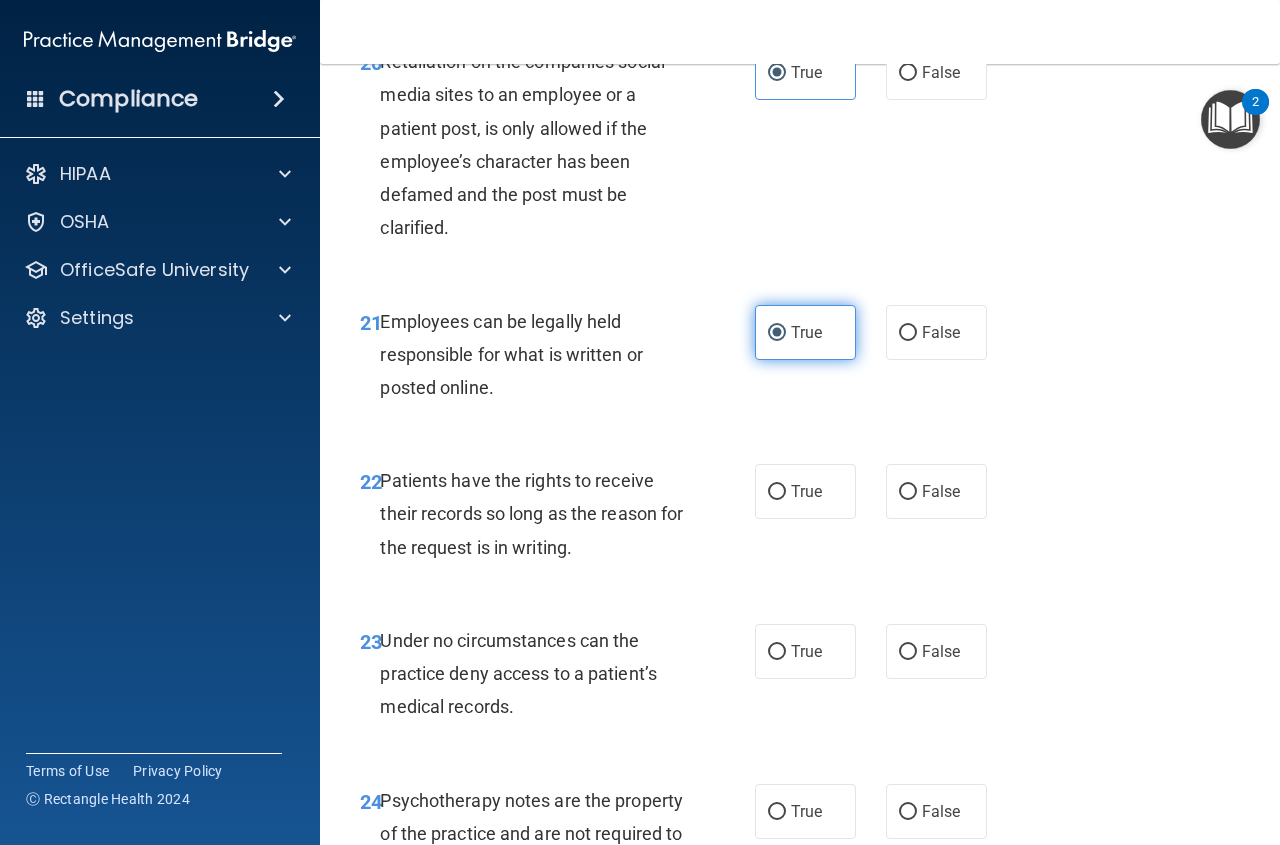 click on "True" at bounding box center [806, 332] 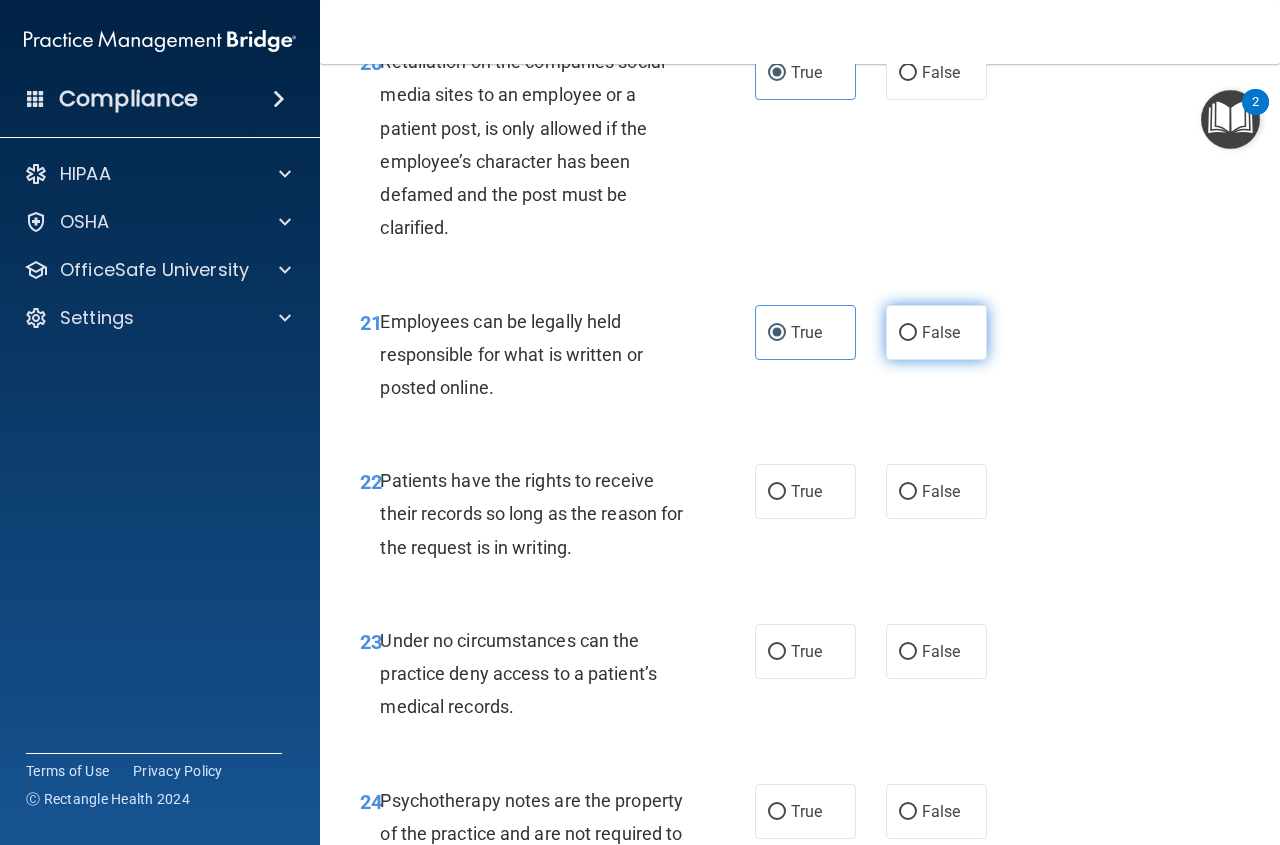 click on "False" at bounding box center [936, 332] 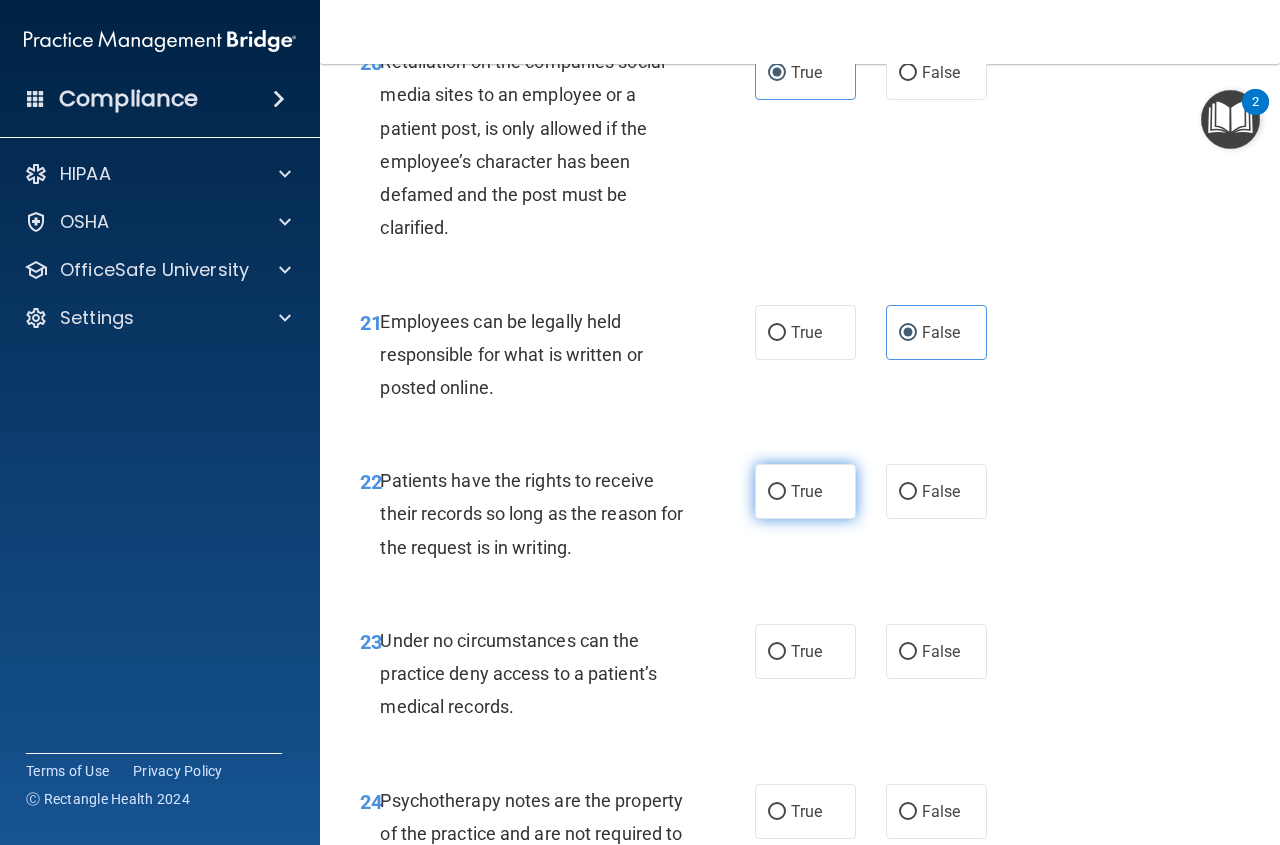 click on "True" at bounding box center [806, 491] 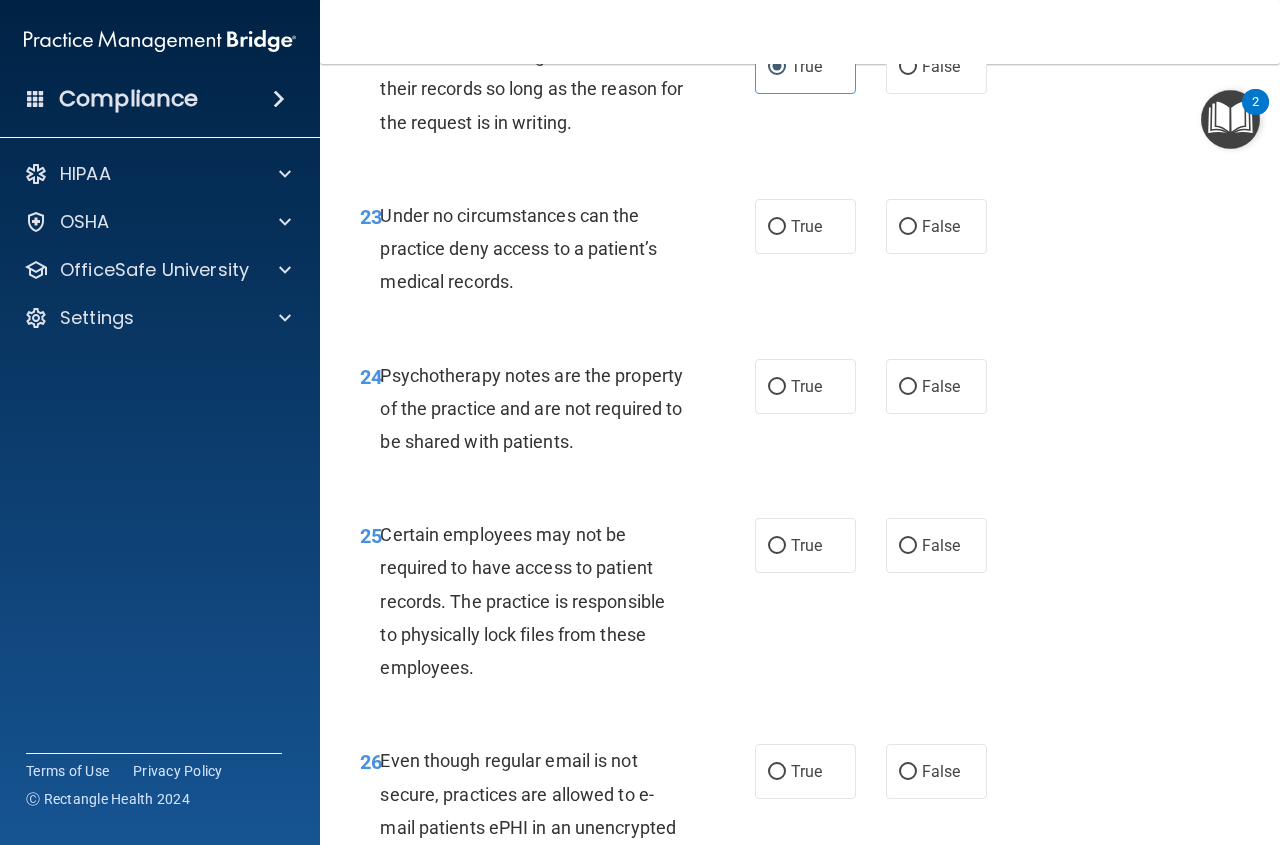 scroll, scrollTop: 5150, scrollLeft: 0, axis: vertical 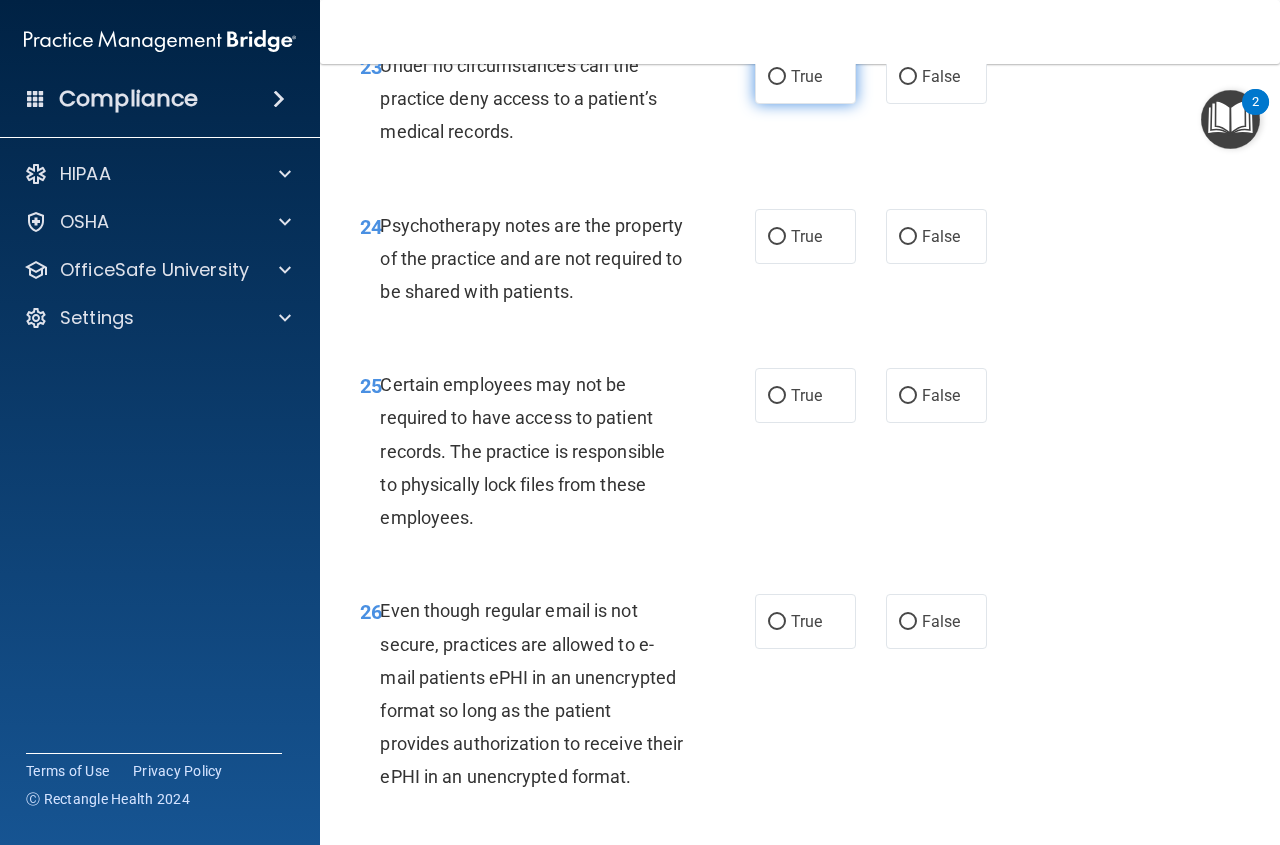 click on "True" at bounding box center (806, 76) 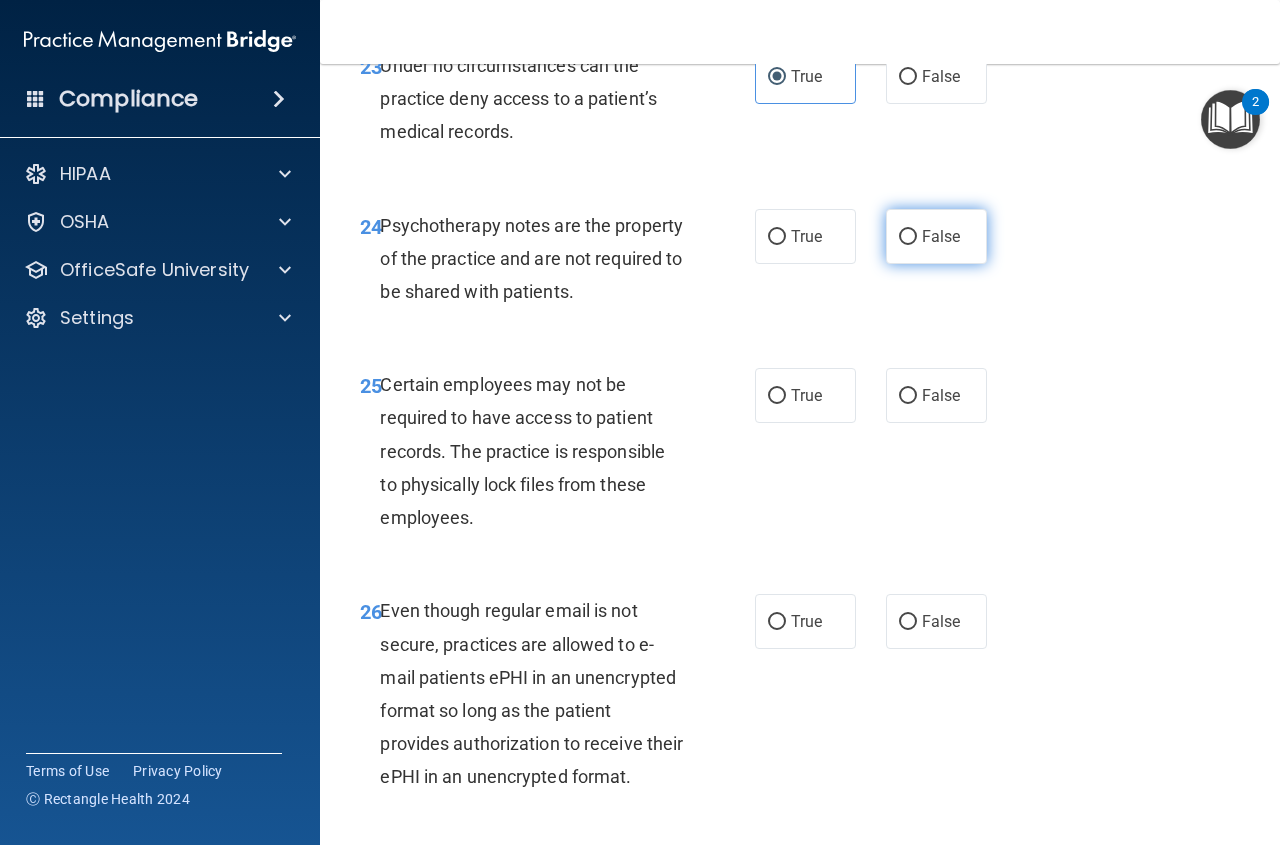 click on "False" at bounding box center (941, 236) 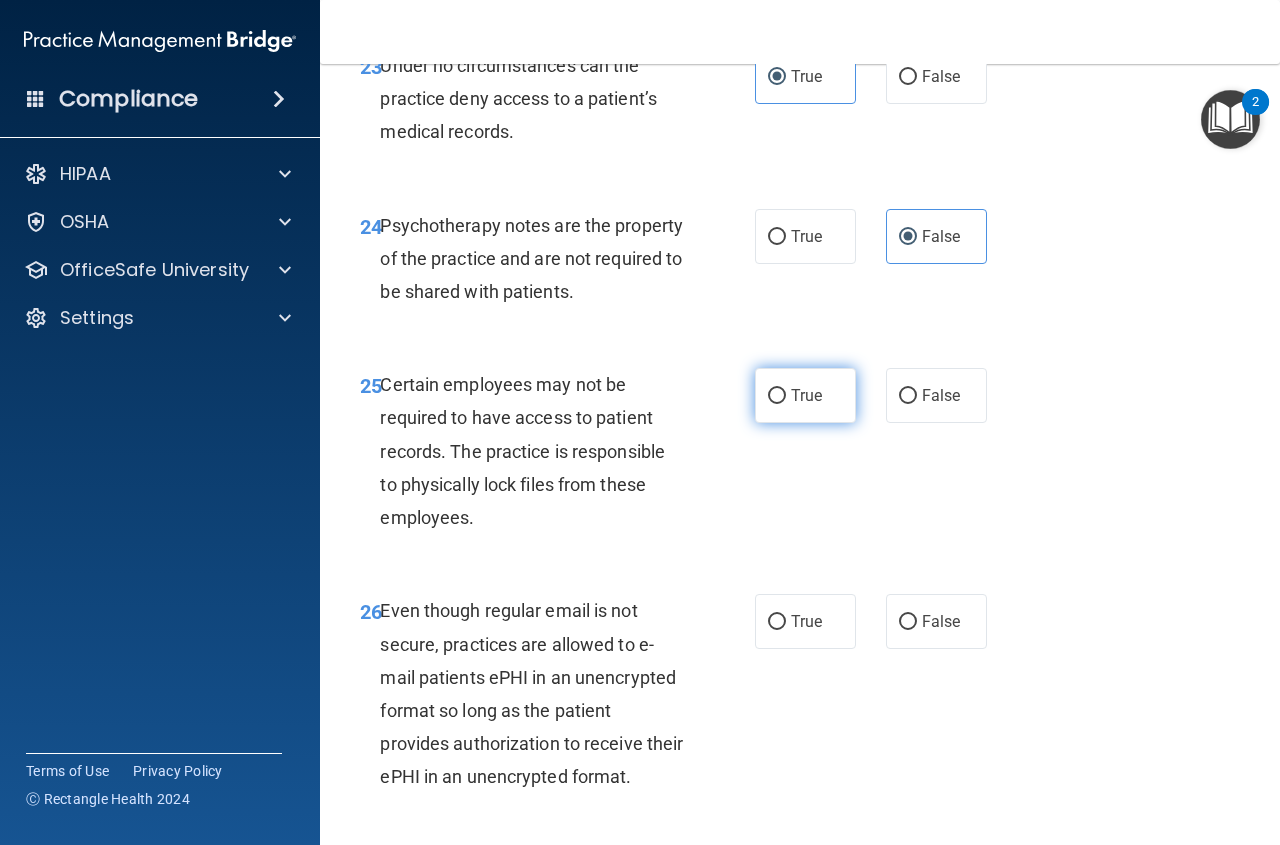 click on "True" at bounding box center (806, 395) 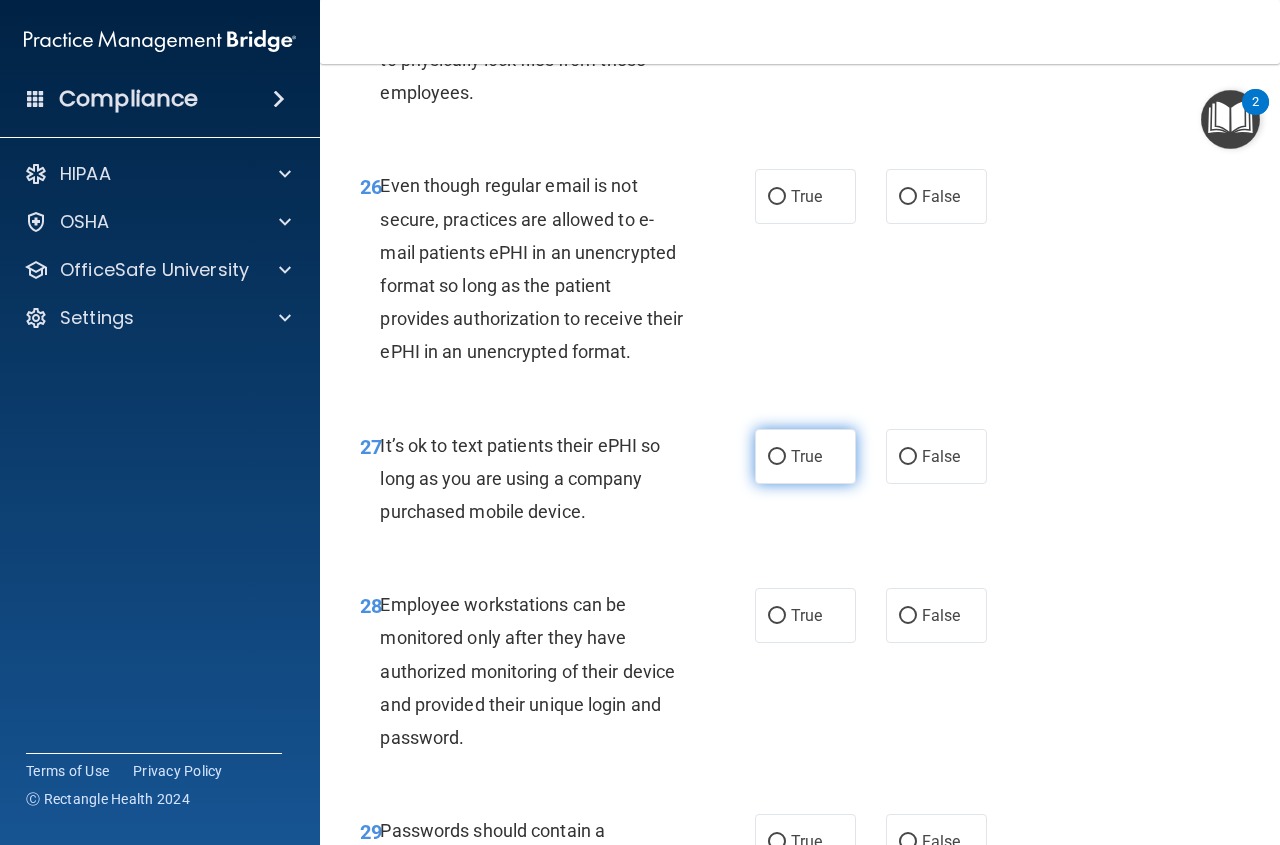 scroll, scrollTop: 5700, scrollLeft: 0, axis: vertical 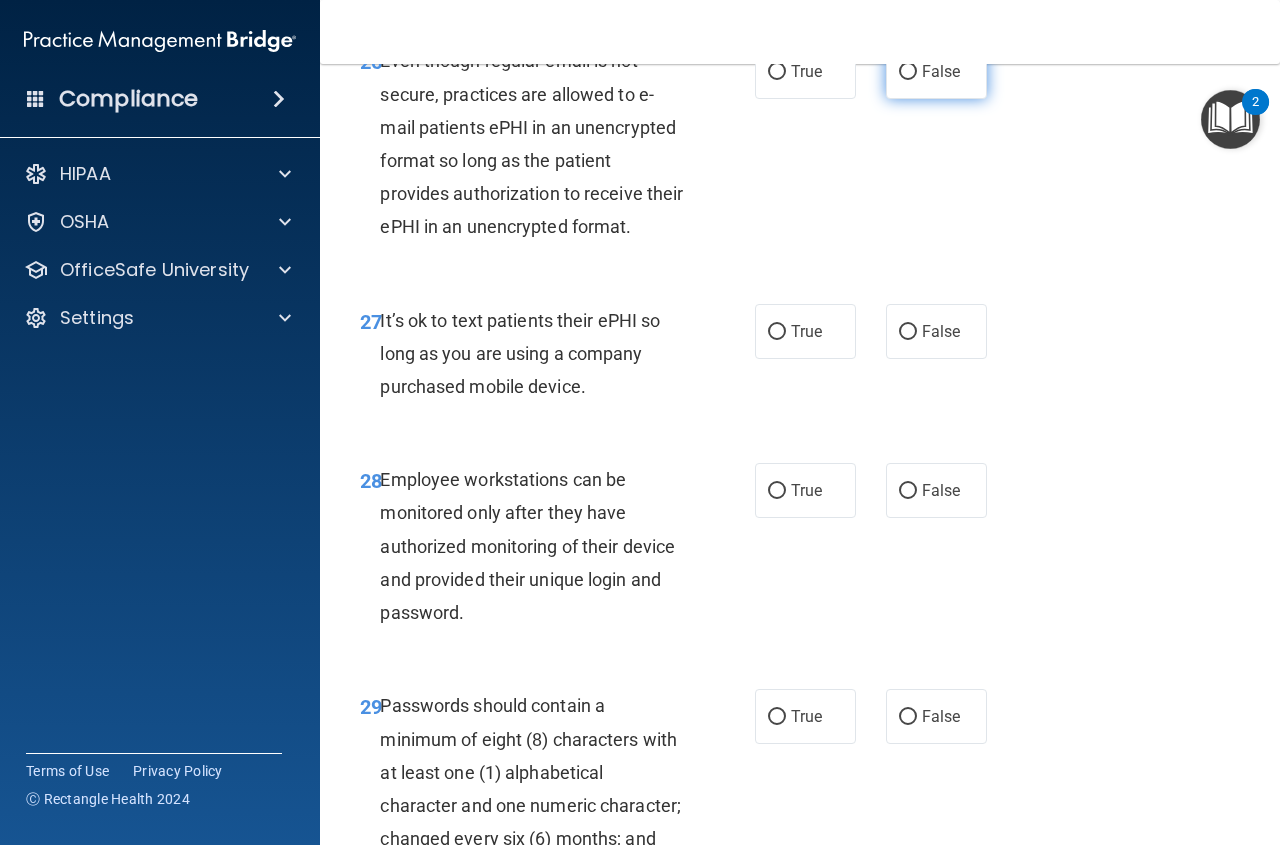click on "False" at bounding box center [936, 71] 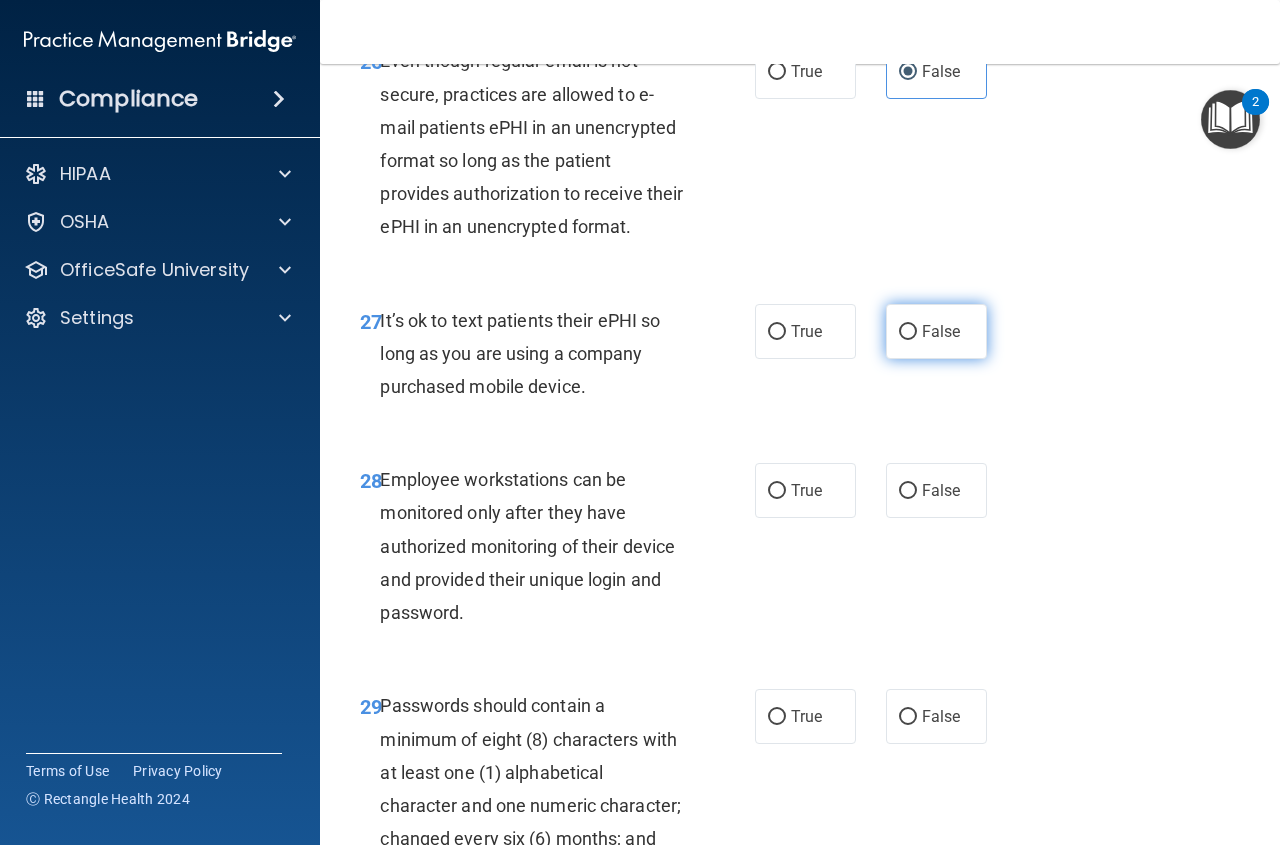 click on "False" at bounding box center (936, 331) 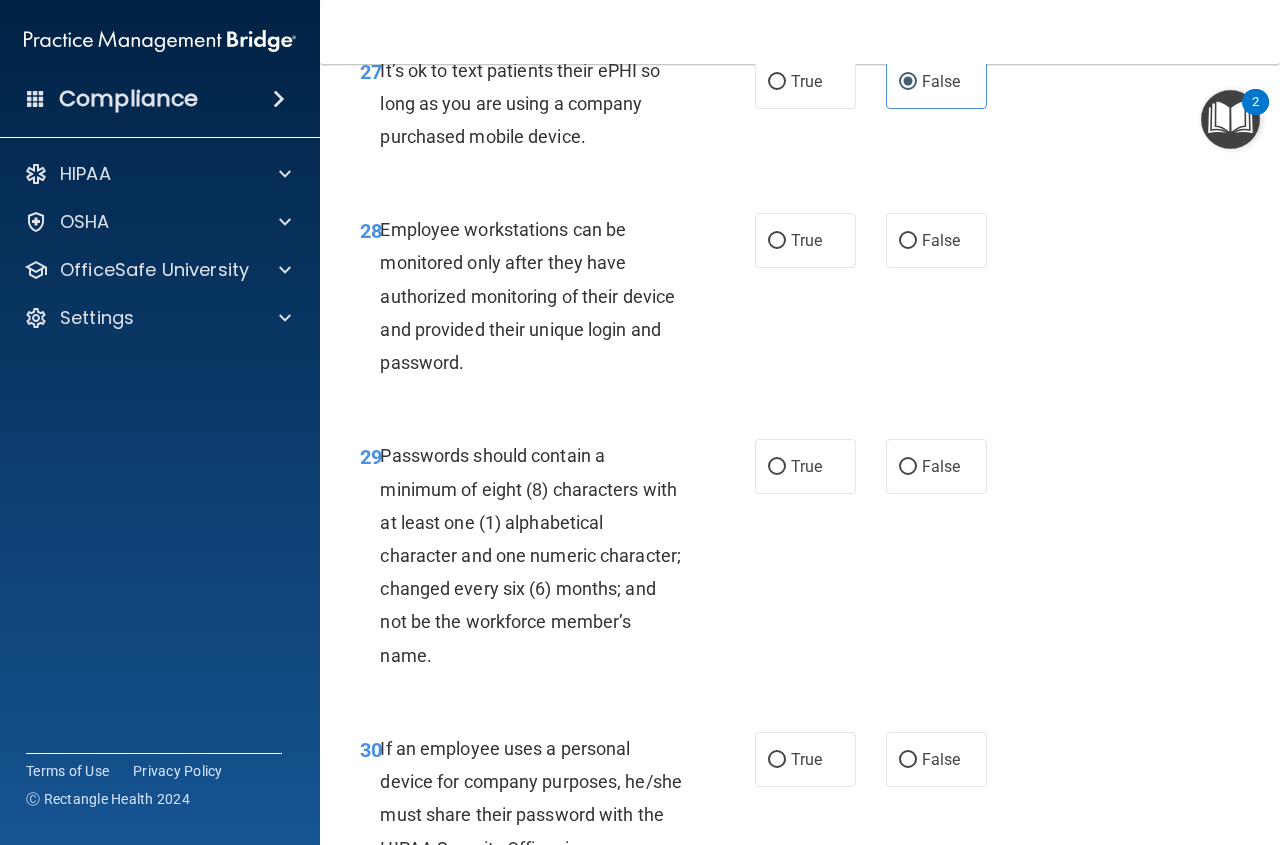 scroll, scrollTop: 6100, scrollLeft: 0, axis: vertical 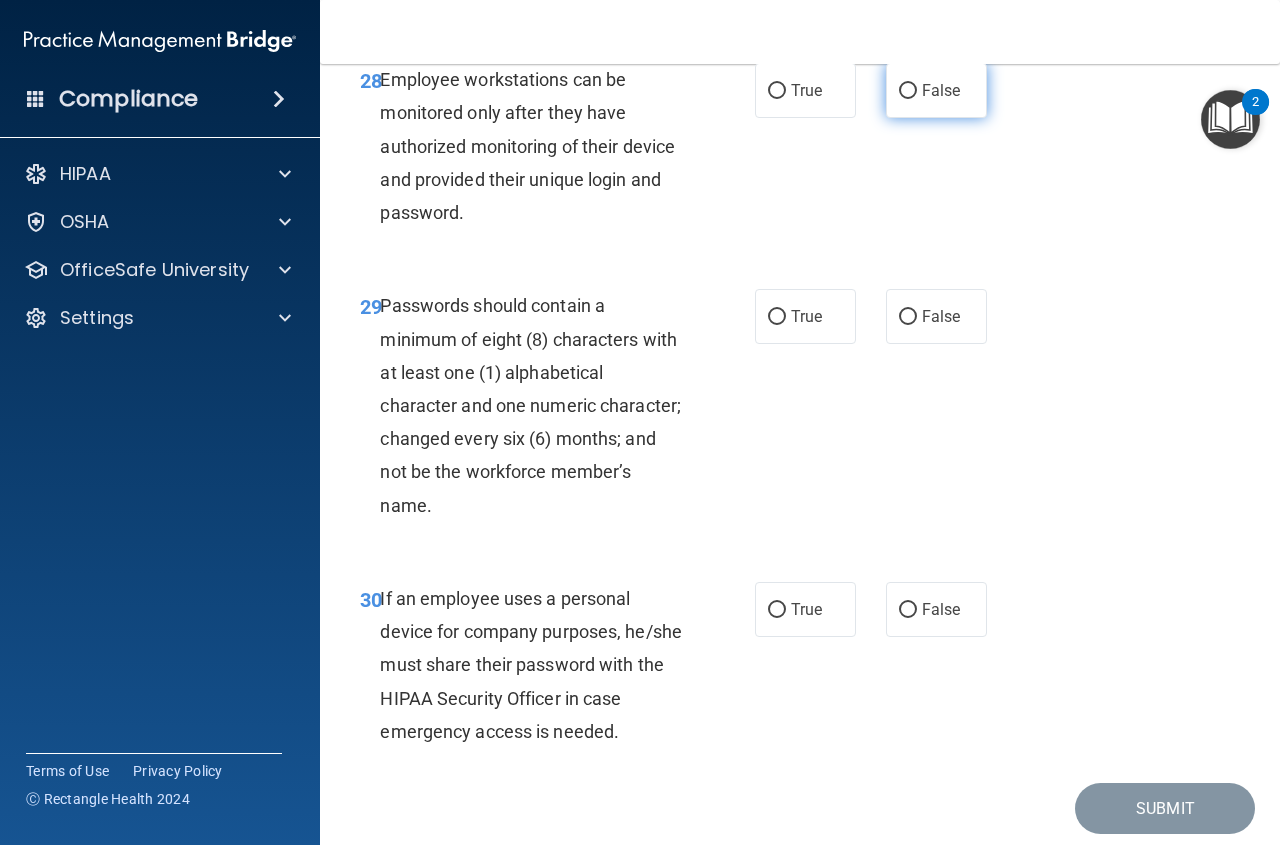 click on "False" at bounding box center (941, 90) 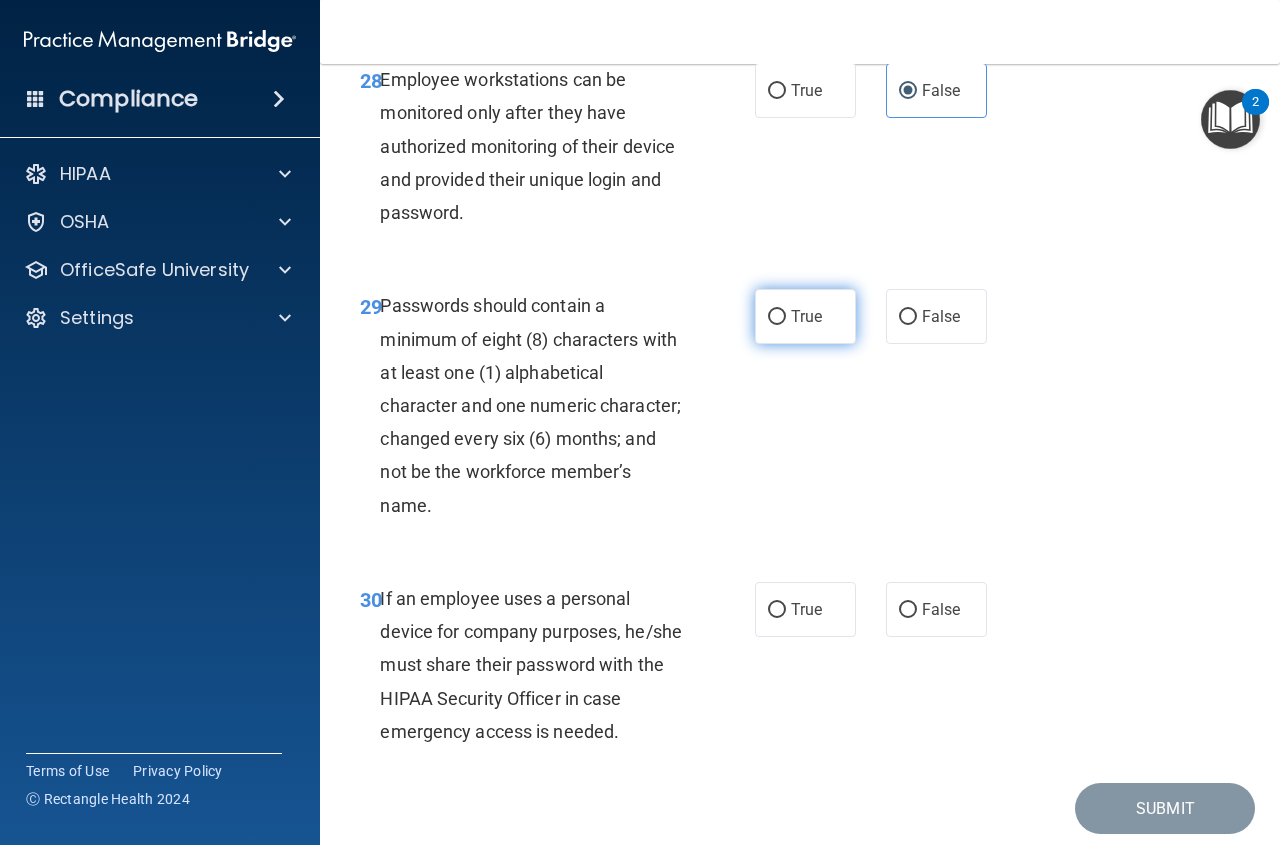 click on "True" at bounding box center [805, 316] 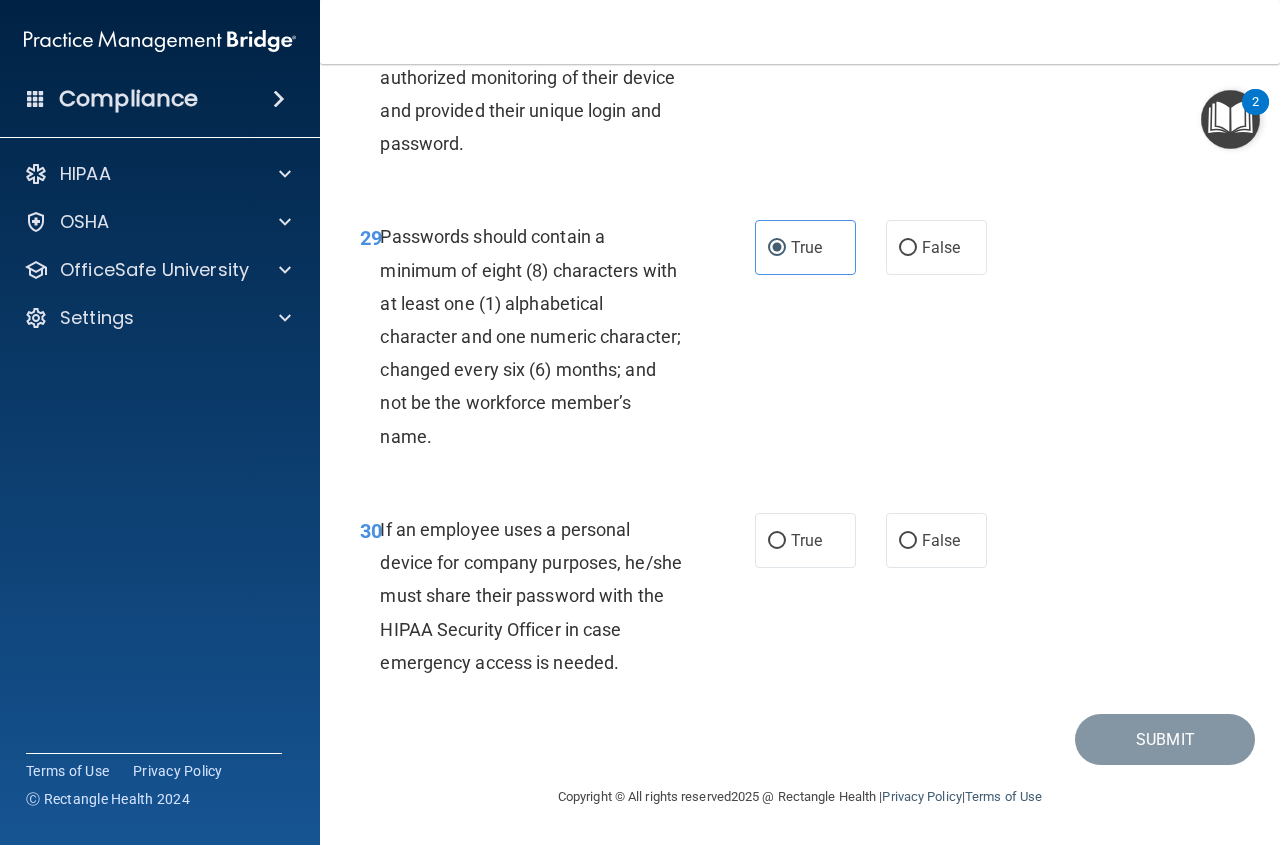 scroll, scrollTop: 6301, scrollLeft: 0, axis: vertical 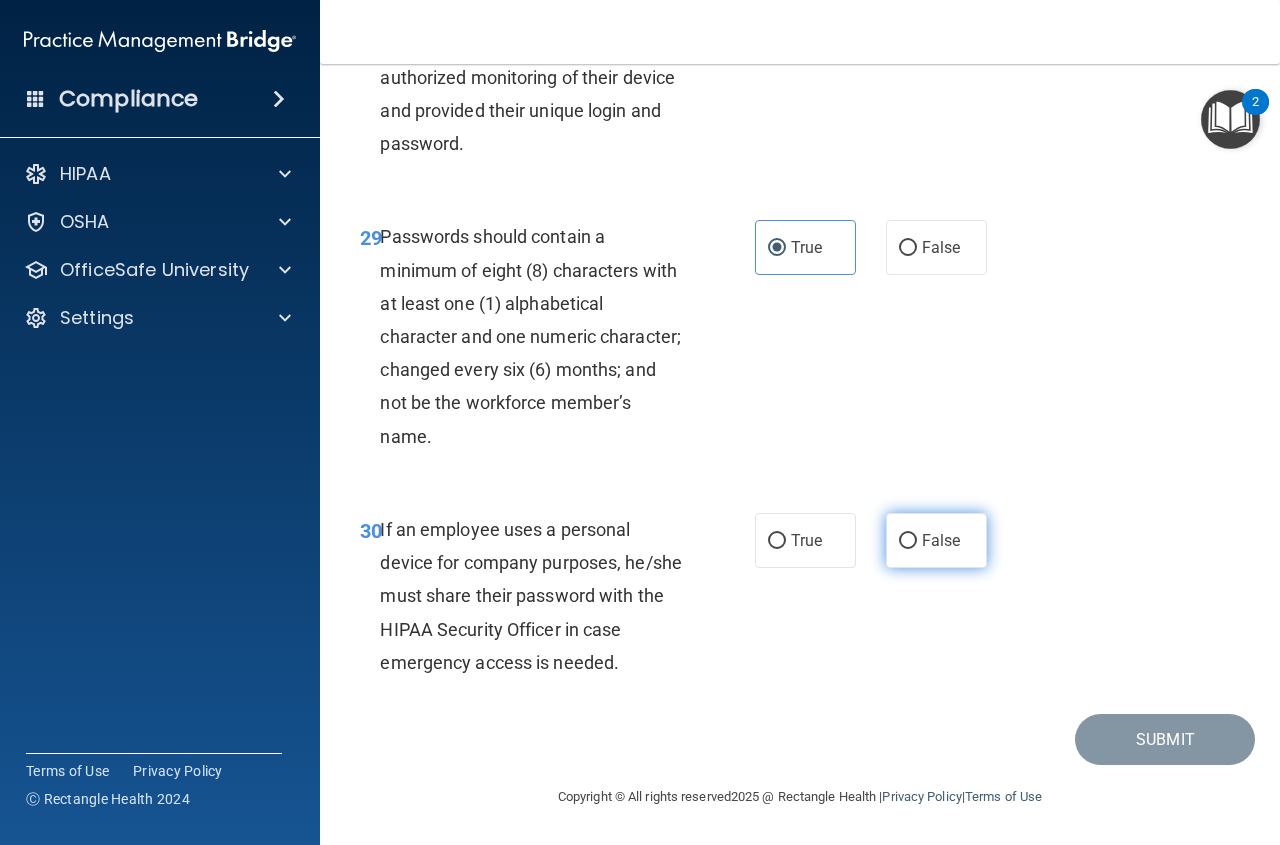 click on "False" at bounding box center (908, 541) 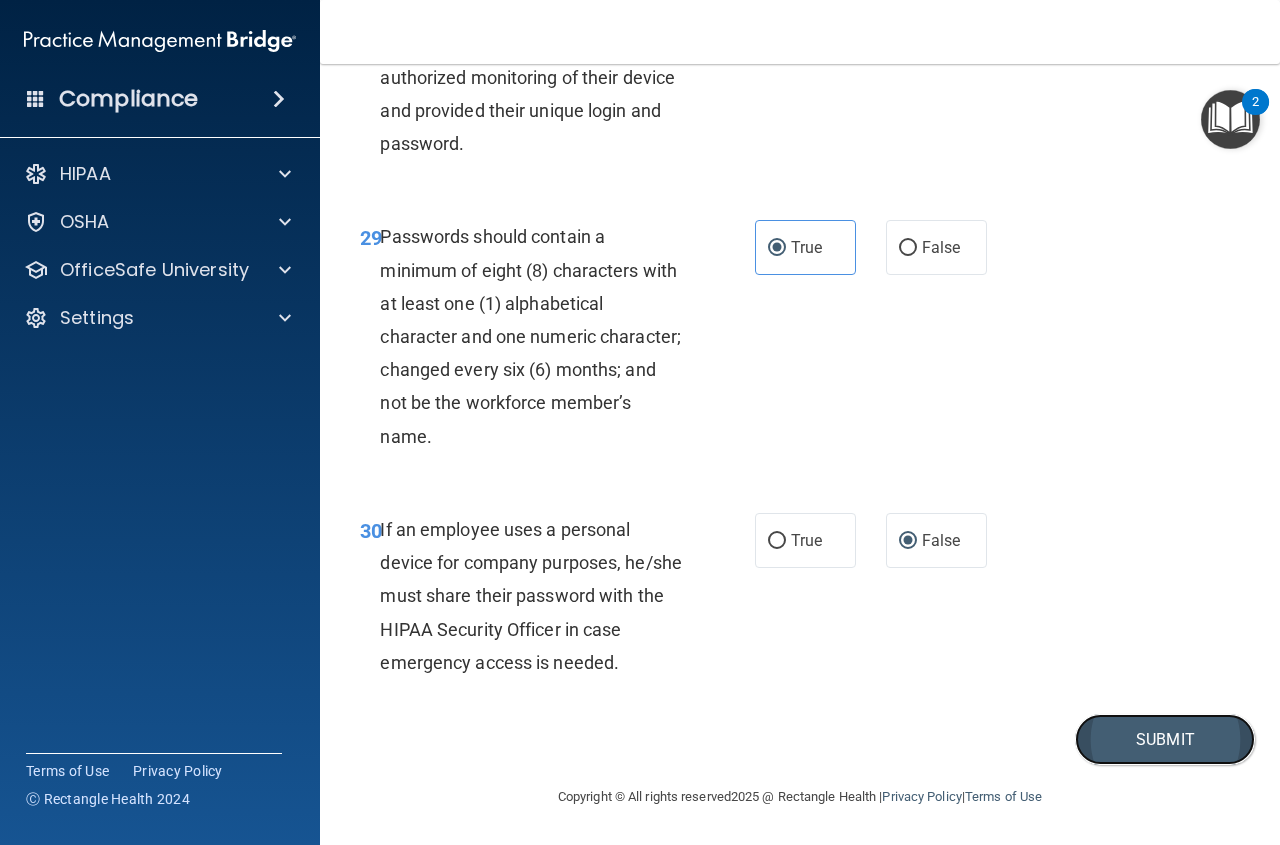 click on "Submit" at bounding box center (1165, 739) 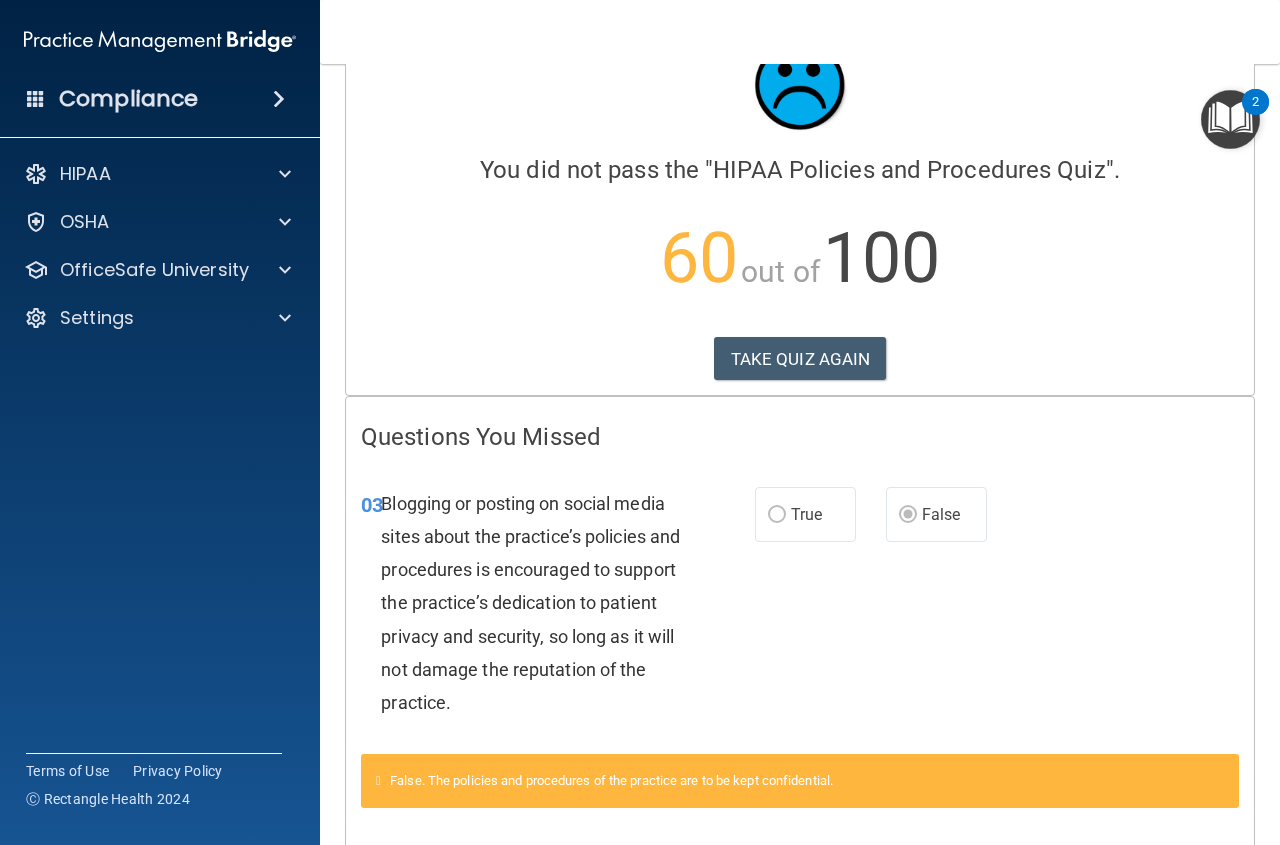 scroll, scrollTop: 0, scrollLeft: 0, axis: both 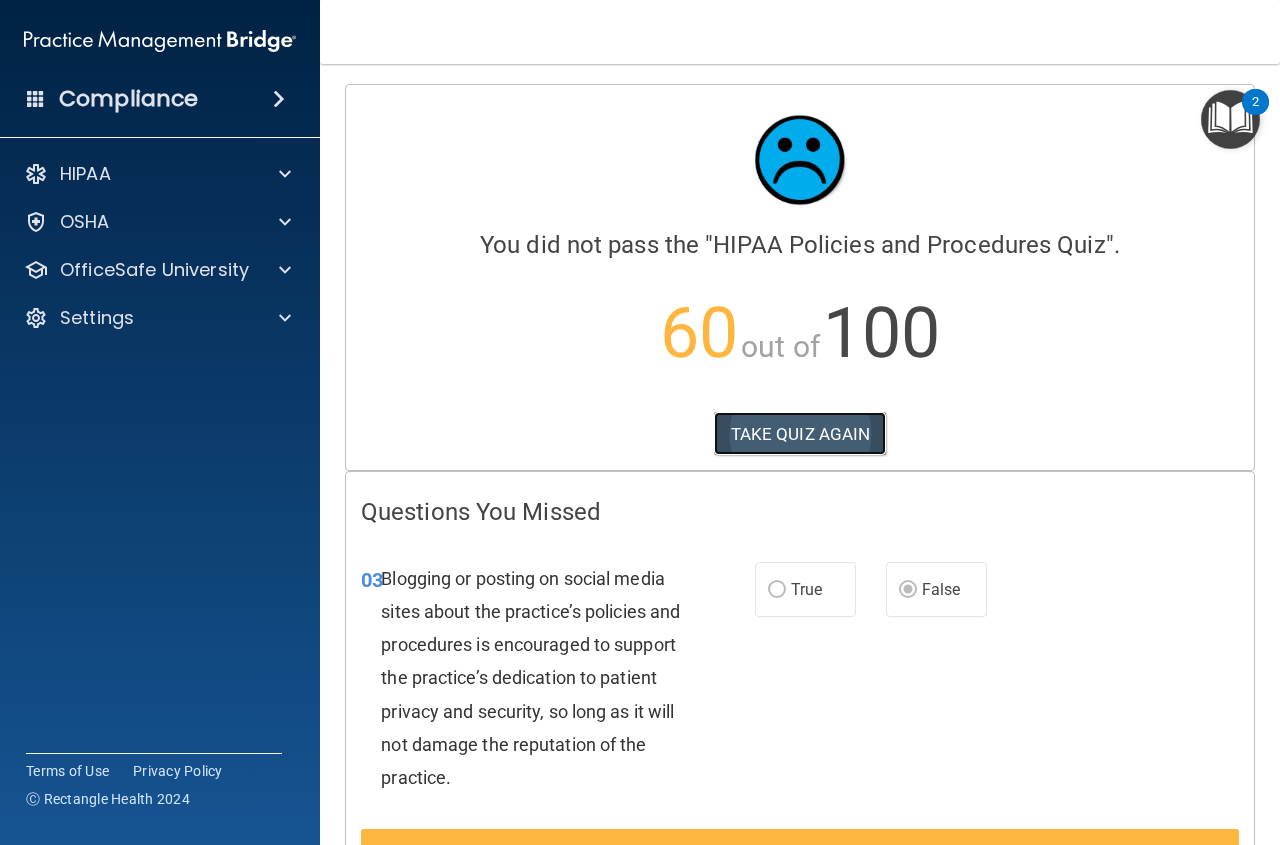 click on "TAKE QUIZ AGAIN" at bounding box center [800, 434] 